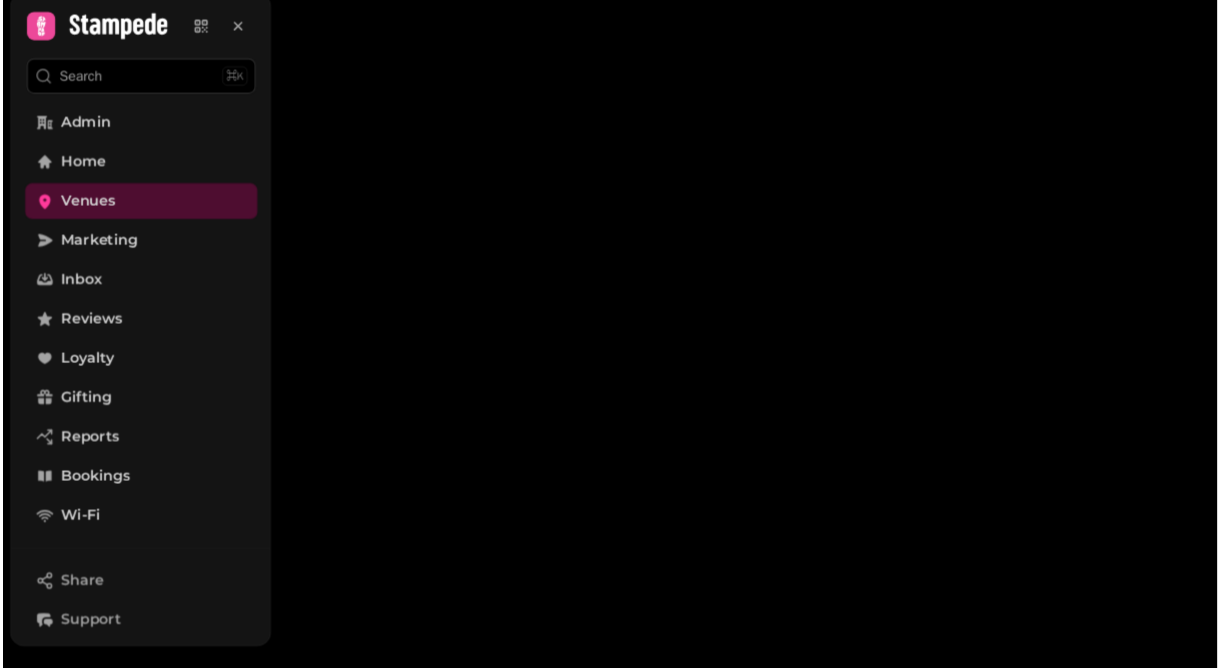 scroll, scrollTop: 0, scrollLeft: 0, axis: both 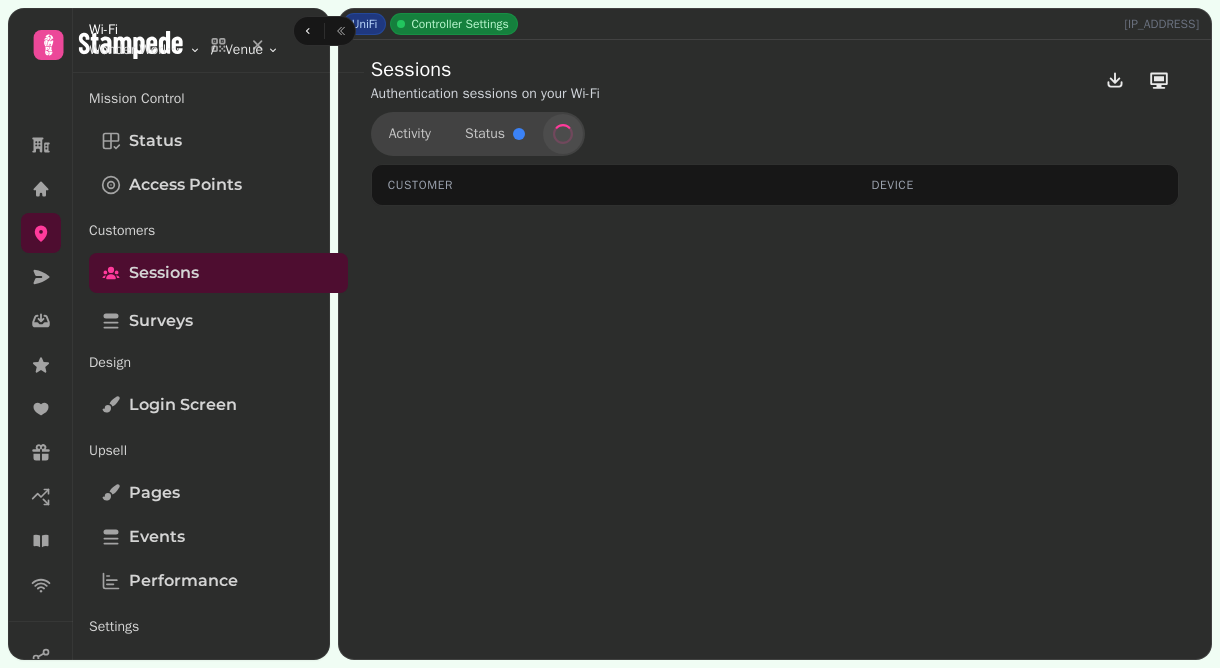 select on "**" 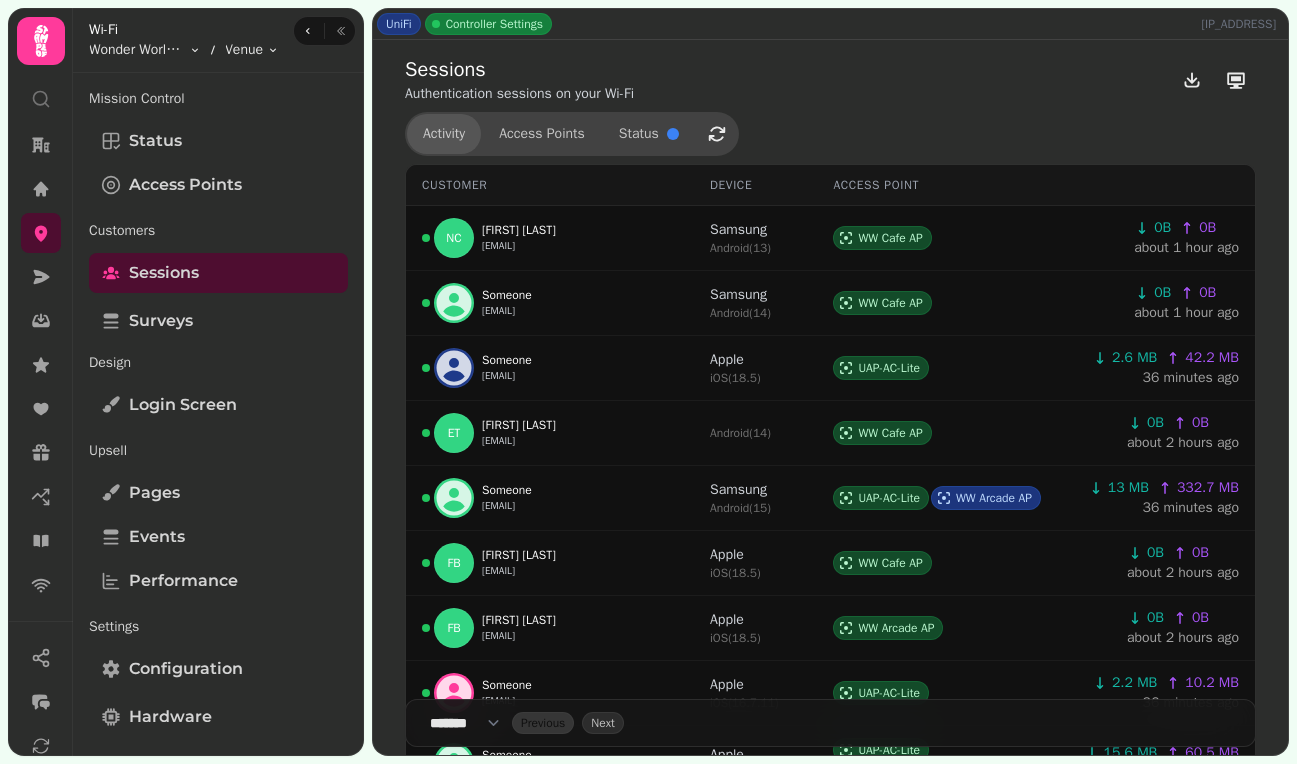 click on "Activity" at bounding box center [444, 134] 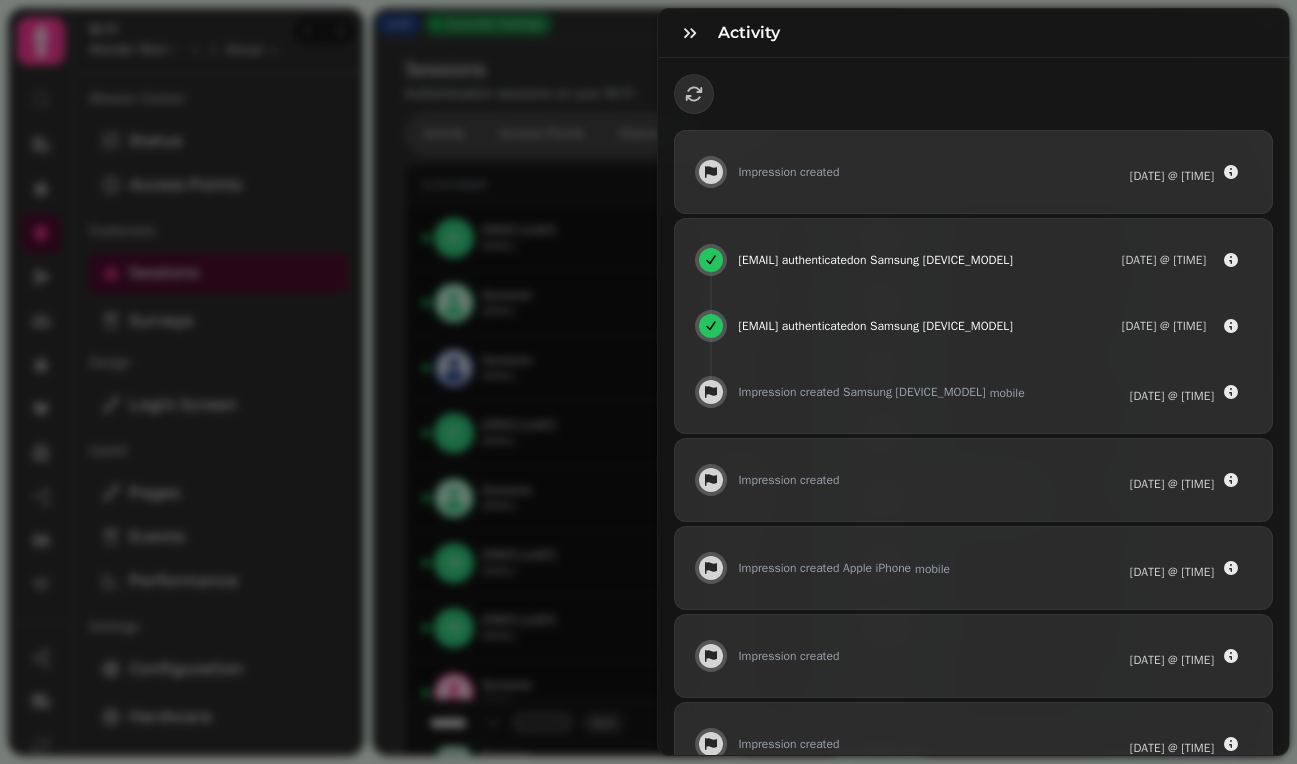 click on "Activity Impression created     4 Aug @ 3:14:29 pm lisajanewaite1978@gmail.com   authenticated  on   Samsung   SM-A047F 4 Aug @ 3:14:12 pm lisajanewaite1978@gmail.com   authenticated  on   Samsung   SM-A047F 4 Aug @ 3:13:40 pm Impression created   Samsung   SM-A047F mobile 4 Aug @ 3:13:37 pm Impression created     4 Aug @ 3:09:05 pm Impression created   Apple   iPhone mobile 4 Aug @ 3:07:12 pm Impression created     4 Aug @ 3:03:42 pm Impression created     4 Aug @ 2:36:00 pm Impression created     4 Aug @ 2:29:29 pm Impression created     4 Aug @ 2:21:22 pm nataliacameron2002@gmail.com   visited landing page  on   Samsung   SM-A715F 4 Aug @ 2:16:40 pm nataliacameron2002@gmail.com   authenticated  on   Samsung   SM-A715F 4 Aug @ 2:16:38 pm nataliacameron2002@gmail.com   registered  on   Samsung   SM-A715F 4 Aug @ 2:16:35 pm Impression created   Samsung   SM-A715F mobile 4 Aug @ 2:16:24 pm Impression created     4 Aug @ 2:14:36 pm Impression created     4 Aug @ 2:09:29 pm Impression created        on   Samsung" at bounding box center (648, 398) 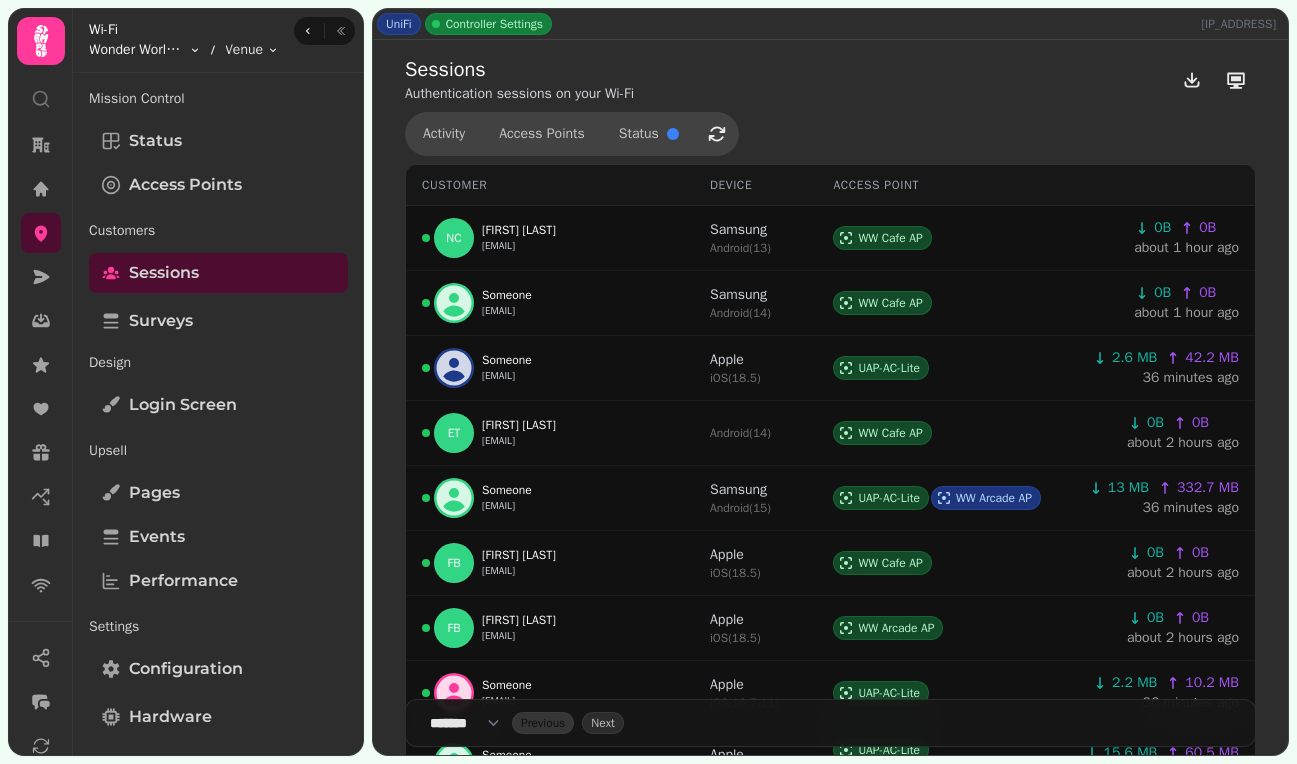 click on "UniFi Controller Settings 87.75.115.8 Sessions Authentication sessions on your Wi-Fi Activity Access Points Status Customer Device Access Point NC Natalia  Cameron  nataliacameron2002@gmail.com Samsung Android  ( 13 ) WW Cafe AP 0B 0B about 1 hour ago Someone nicki.dejager@gmail.com Samsung Android  ( 14 ) WW Cafe AP 0B 0B about 1 hour ago Someone lucagranerbertolucci@gmail.com Apple iOS  ( 18.5 ) UAP-AC-Lite 2.6   MB 42.2   MB 36 minutes ago ET Enns Thompeon jenna.thompson91@yahoo.com Android  ( 14 ) WW Cafe AP 0B 0B about 2 hours ago Someone reid.paul7@googlemail.com Samsung Android  ( 15 ) UAP-AC-Lite WW Arcade AP 13   MB 332.7   MB 36 minutes ago FB Fiona Burke fionaburke9@gmail.com Apple iOS  ( 18.5 ) WW Cafe AP 0B 0B about 2 hours ago FB Fiona Burke fionaburke9@gmail.com Apple iOS  ( 18.5 ) WW Arcade AP 0B 0B about 2 hours ago Someone itsgerryboyle@hitmail.co.uk Apple iOS  ( 16.7.11 ) UAP-AC-Lite 2.2   MB 10.2   MB 36 minutes ago Someone jodiegill12@icloud.com Apple iOS  ( 18.5 ) 15.6" at bounding box center [648, 382] 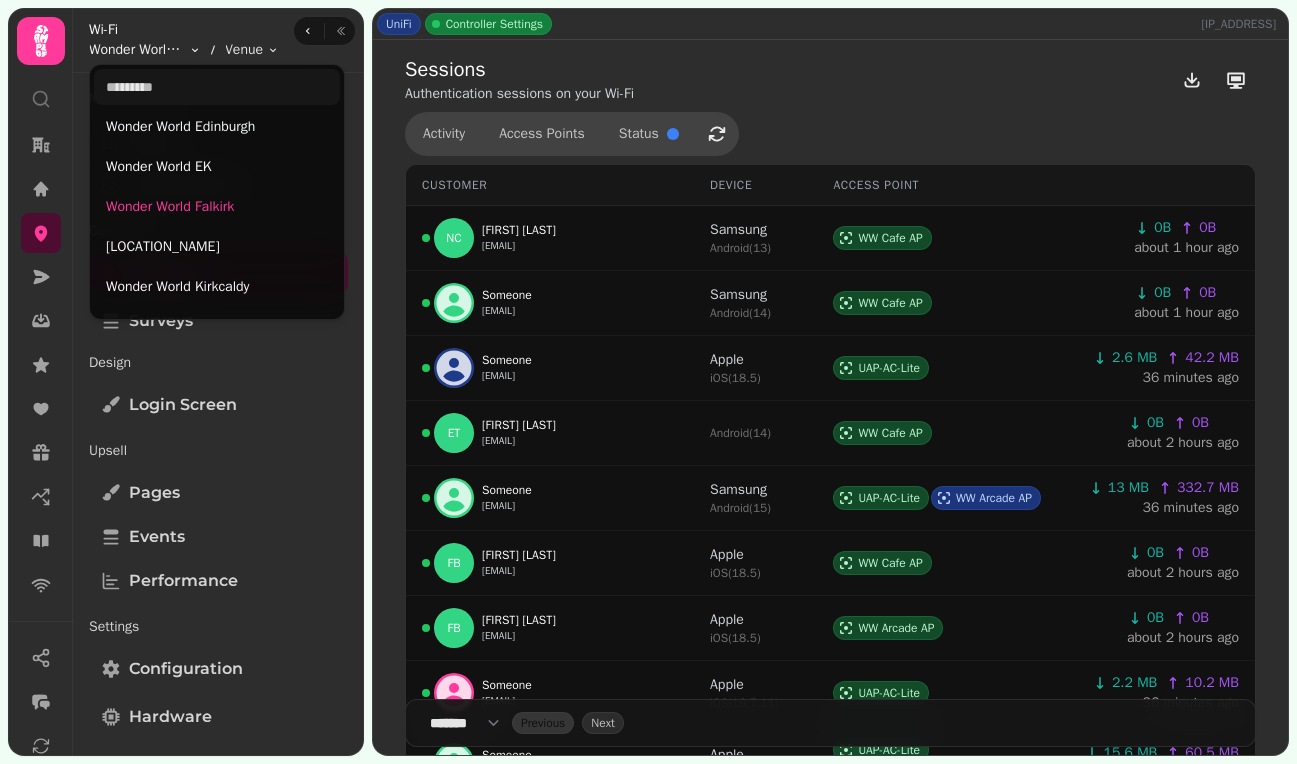 click on "UniFi Controller Settings 87.75.115.8 Sessions Authentication sessions on your Wi-Fi Activity Access Points Status Customer Device Access Point NC Natalia  Cameron  nataliacameron2002@gmail.com Samsung Android  ( 13 ) WW Cafe AP 0B 0B about 1 hour ago Someone nicki.dejager@gmail.com Samsung Android  ( 14 ) WW Cafe AP 0B 0B about 1 hour ago Someone lucagranerbertolucci@gmail.com Apple iOS  ( 18.5 ) UAP-AC-Lite 2.6   MB 42.2   MB 36 minutes ago ET Enns Thompeon jenna.thompson91@yahoo.com Android  ( 14 ) WW Cafe AP 0B 0B about 2 hours ago Someone reid.paul7@googlemail.com Samsung Android  ( 15 ) UAP-AC-Lite WW Arcade AP 13   MB 332.7   MB 36 minutes ago FB Fiona Burke fionaburke9@gmail.com Apple iOS  ( 18.5 ) WW Cafe AP 0B 0B about 2 hours ago FB Fiona Burke fionaburke9@gmail.com Apple iOS  ( 18.5 ) WW Arcade AP 0B 0B about 2 hours ago Someone itsgerryboyle@hitmail.co.uk Apple iOS  ( 16.7.11 ) UAP-AC-Lite 2.2   MB 10.2   MB 36 minutes ago Someone jodiegill12@icloud.com Apple iOS  ( 18.5 ) 15.6" at bounding box center [648, 382] 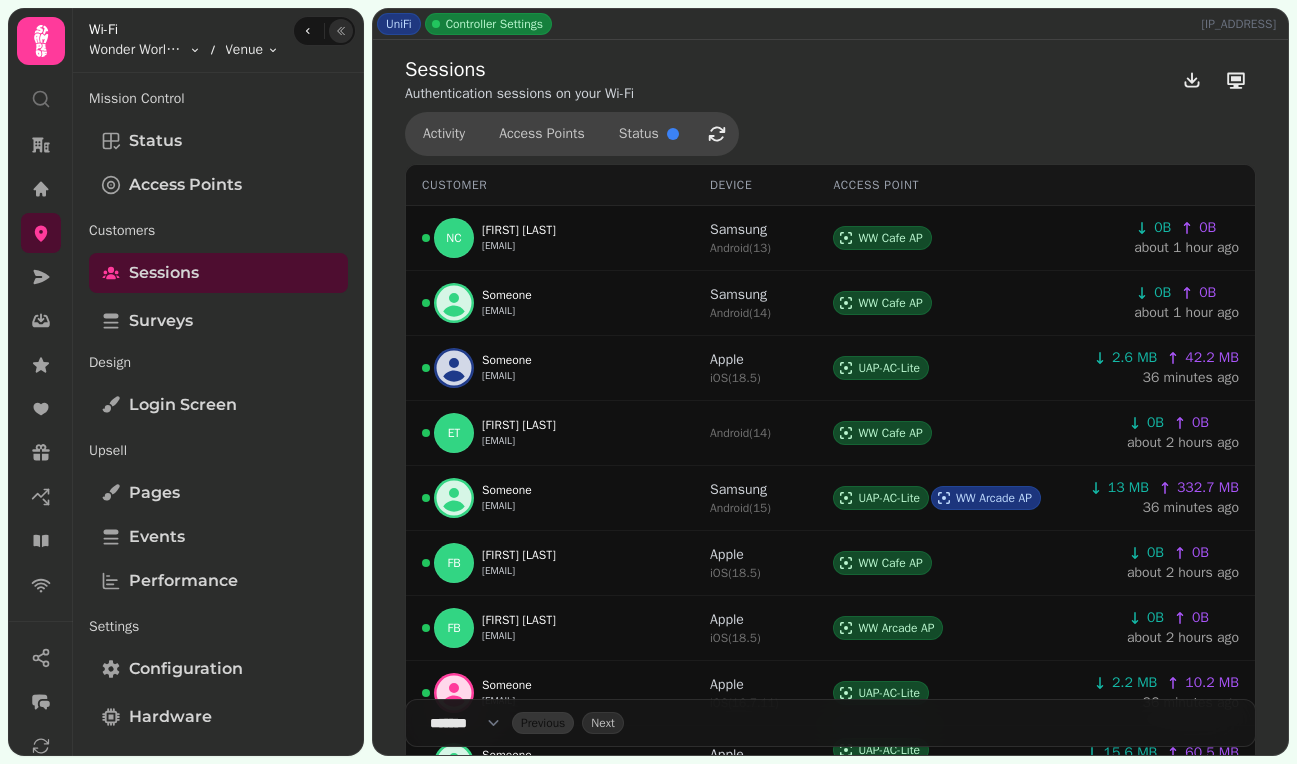 click 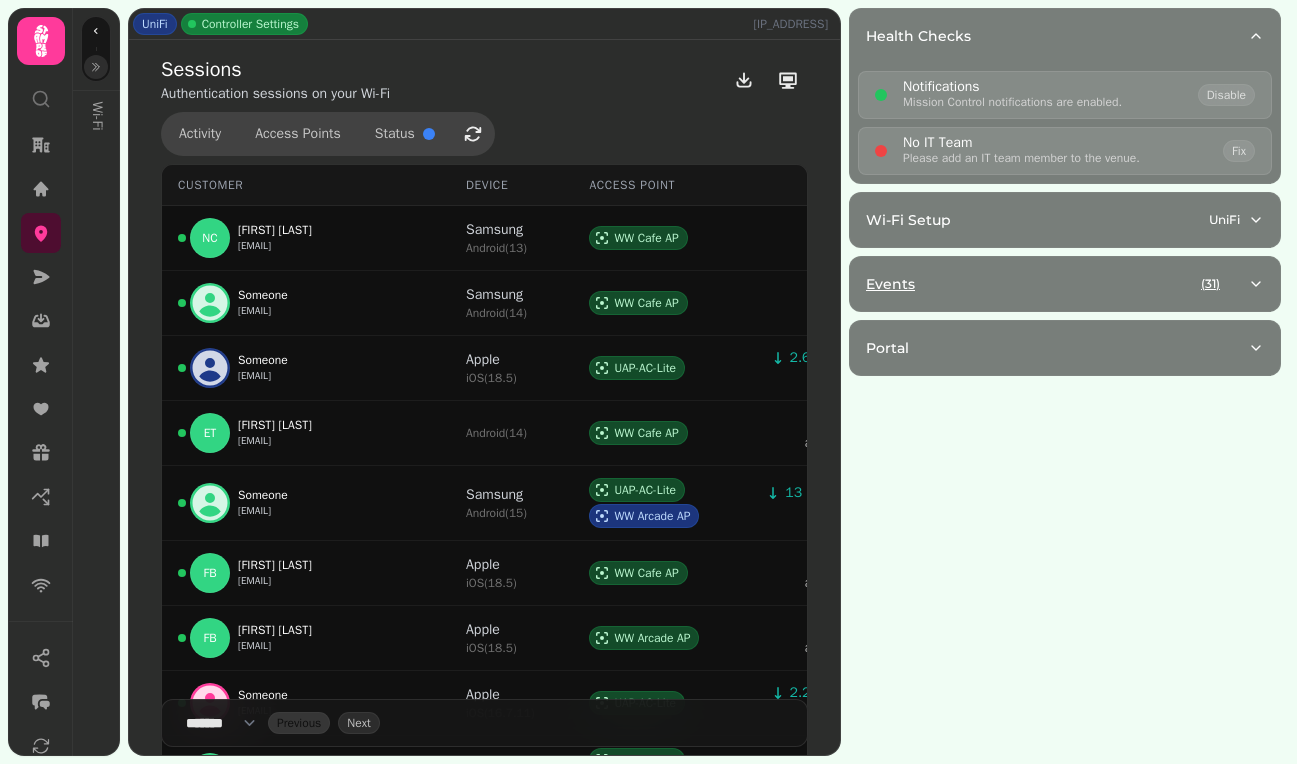 click on "Events ( 31 )" at bounding box center [1057, 284] 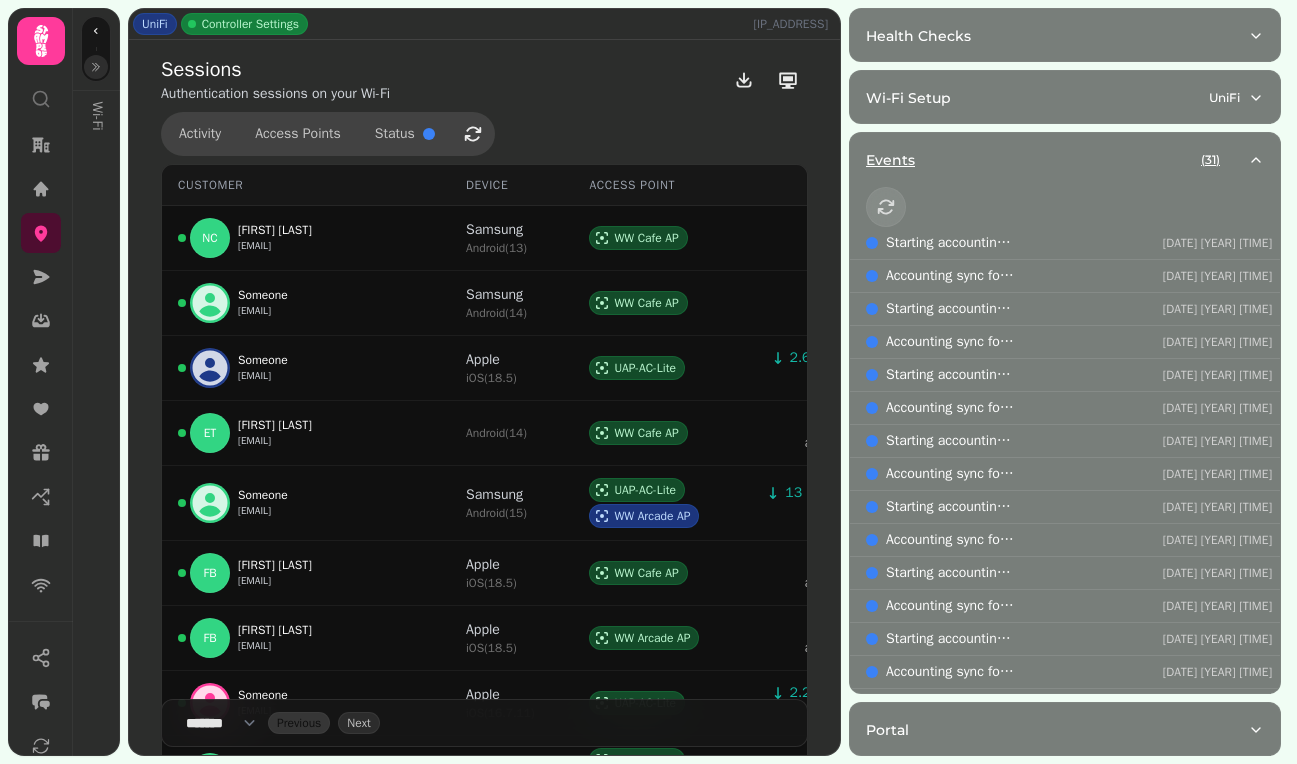 click on "Events ( 31 )" at bounding box center (1057, 160) 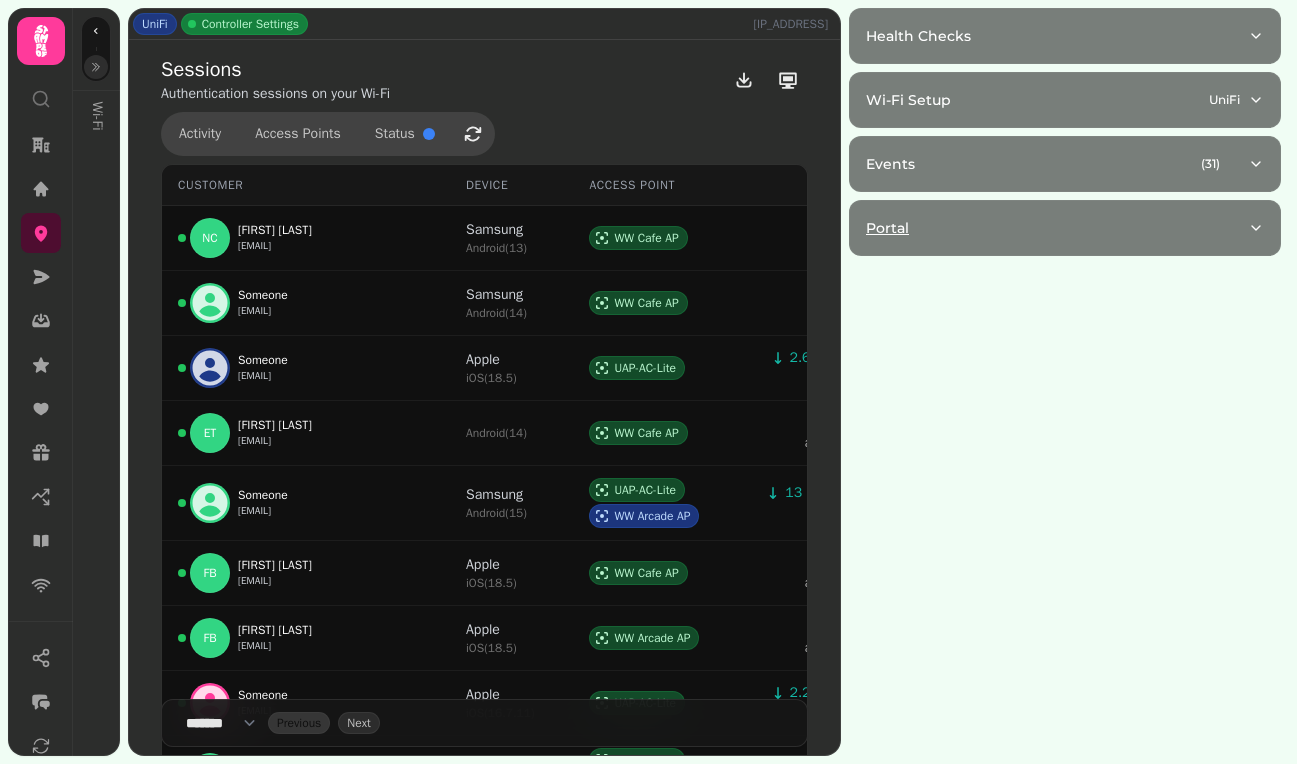 click on "Portal" at bounding box center [1065, 228] 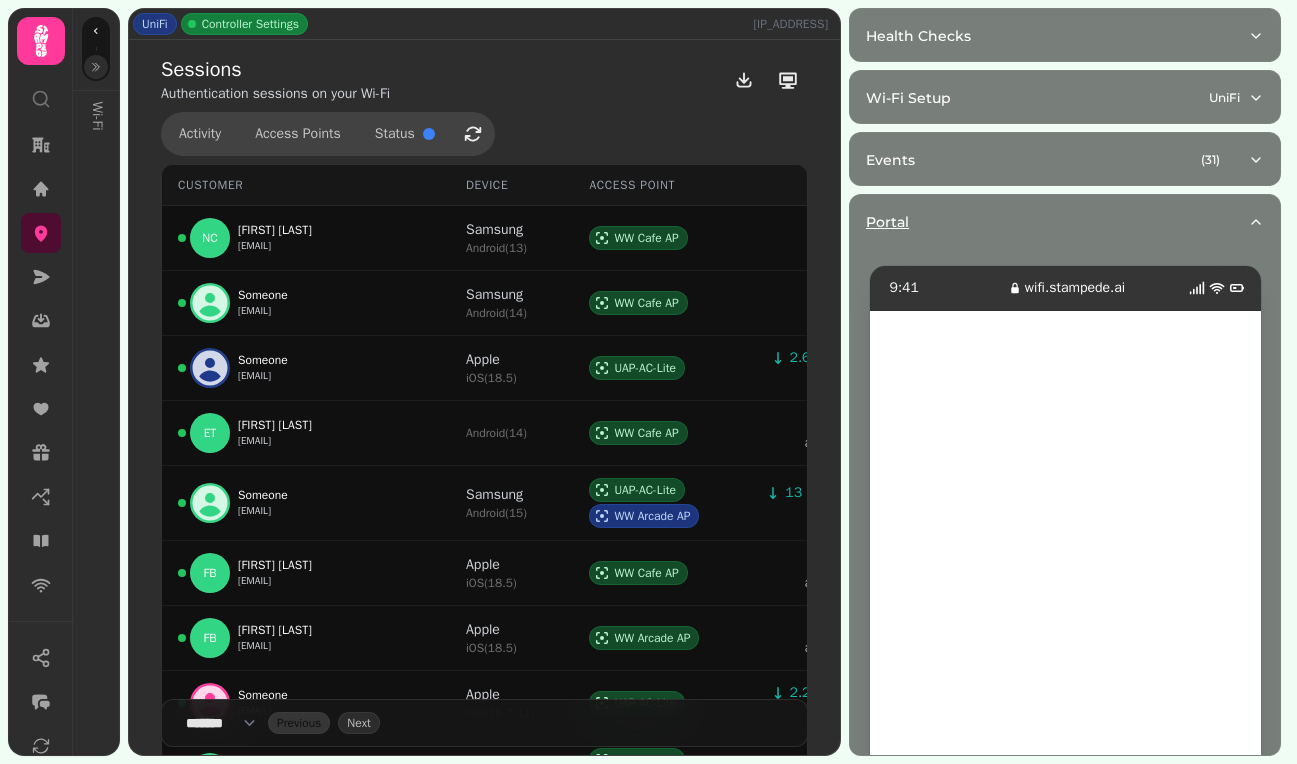 click on "Portal" at bounding box center [1065, 222] 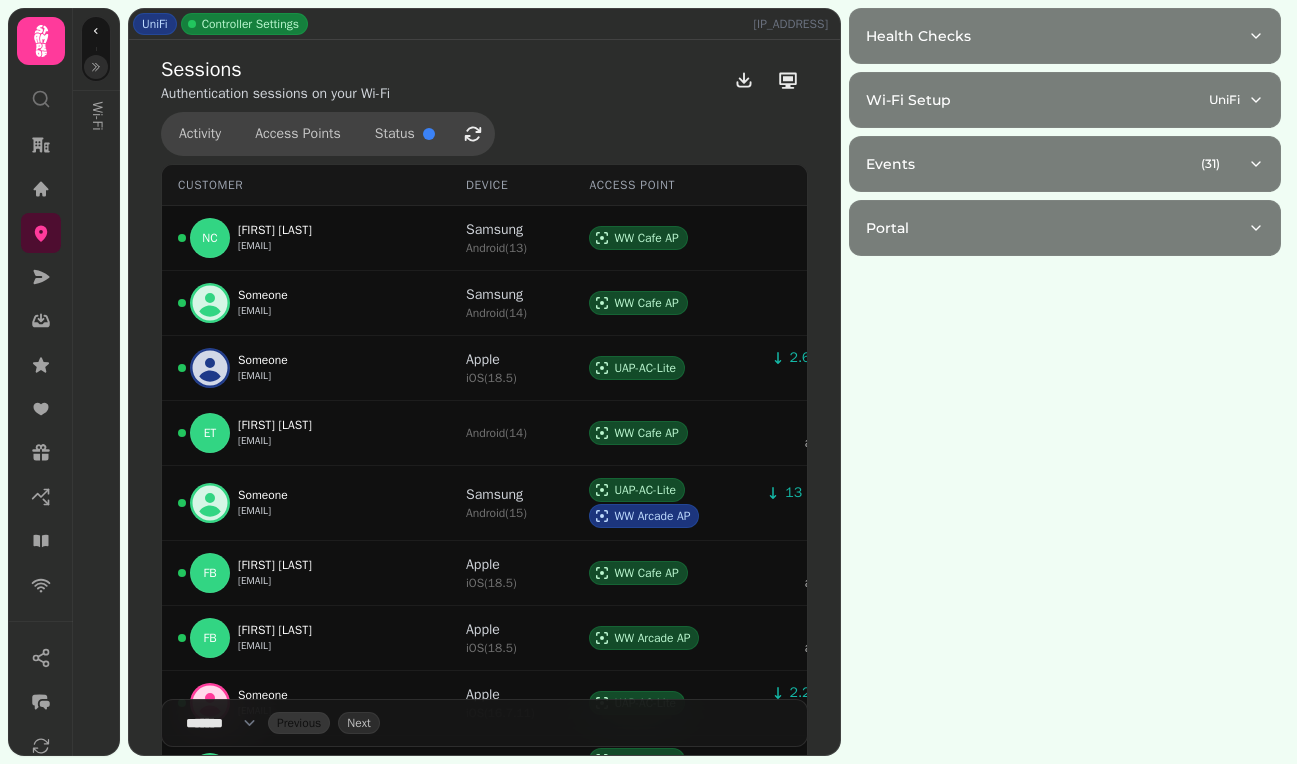 click 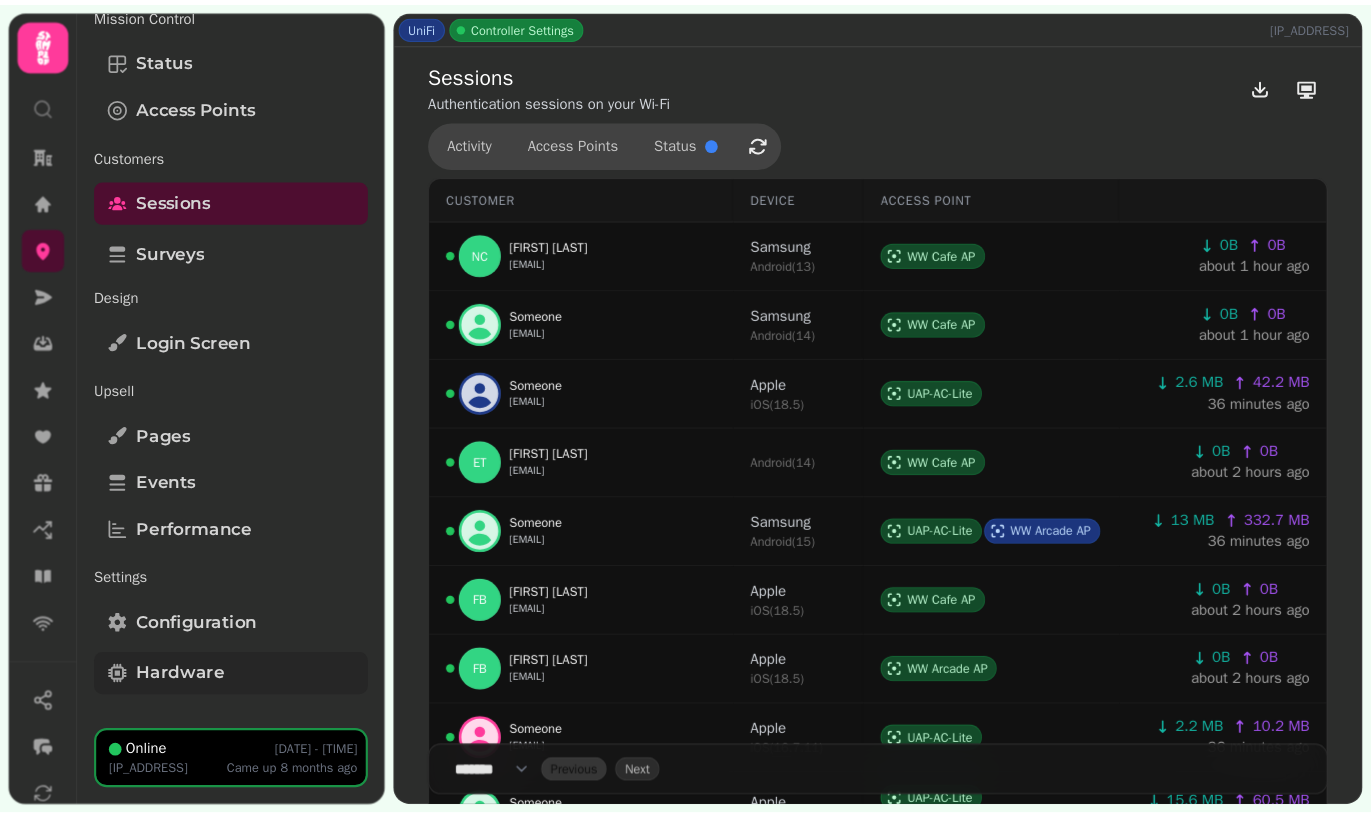 scroll, scrollTop: 0, scrollLeft: 0, axis: both 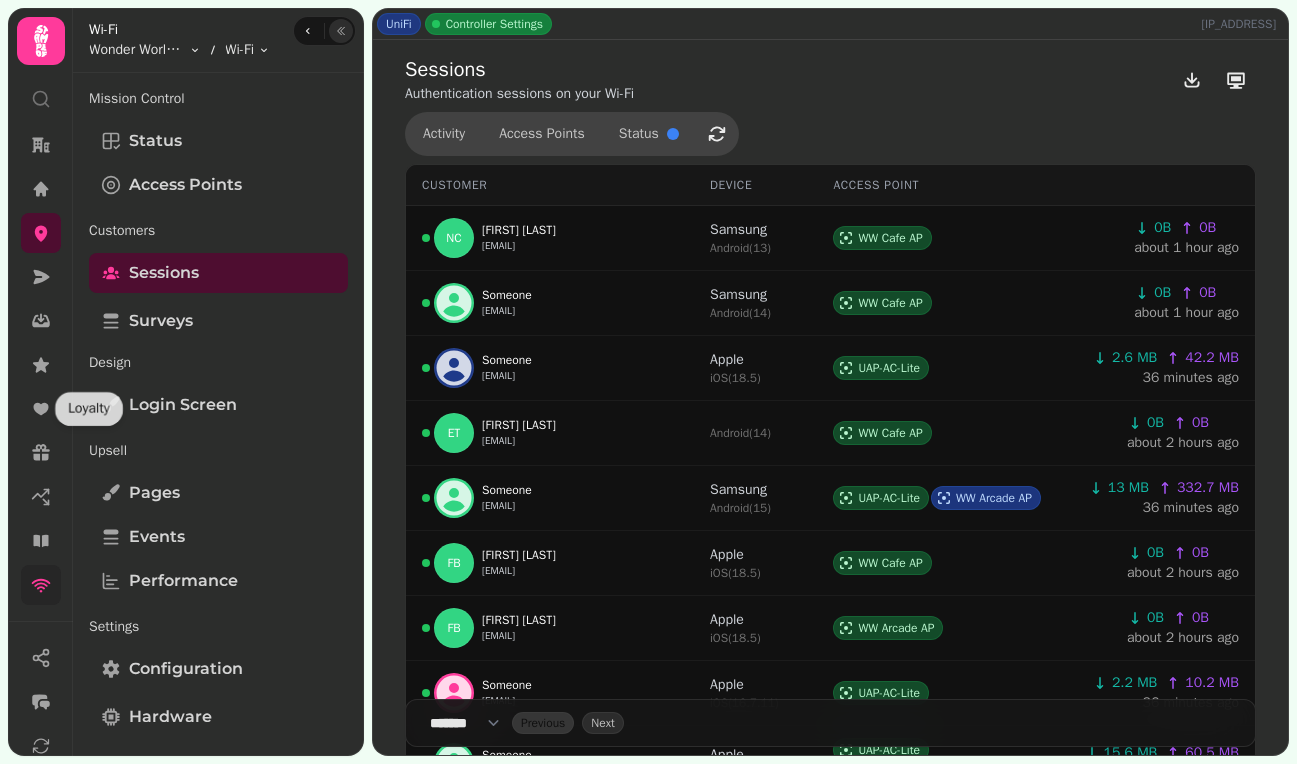 click 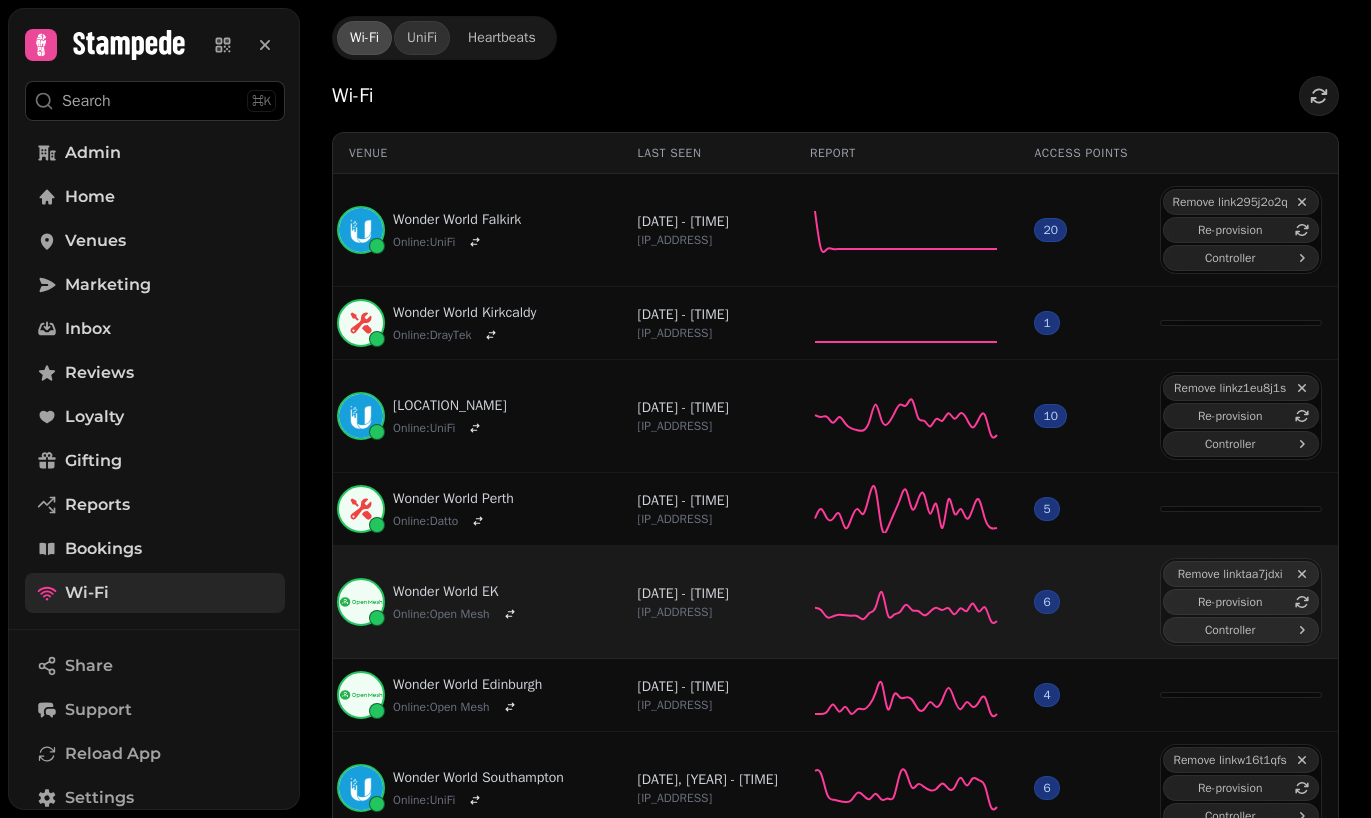 scroll, scrollTop: 43, scrollLeft: 0, axis: vertical 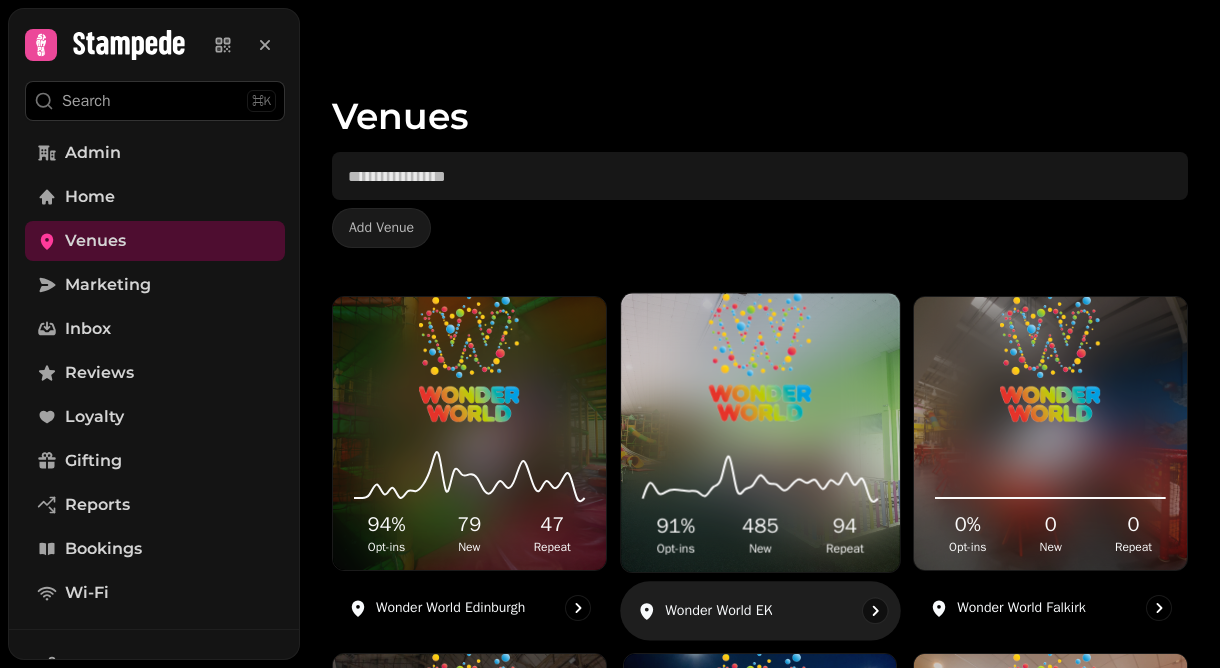 click at bounding box center [760, 357] 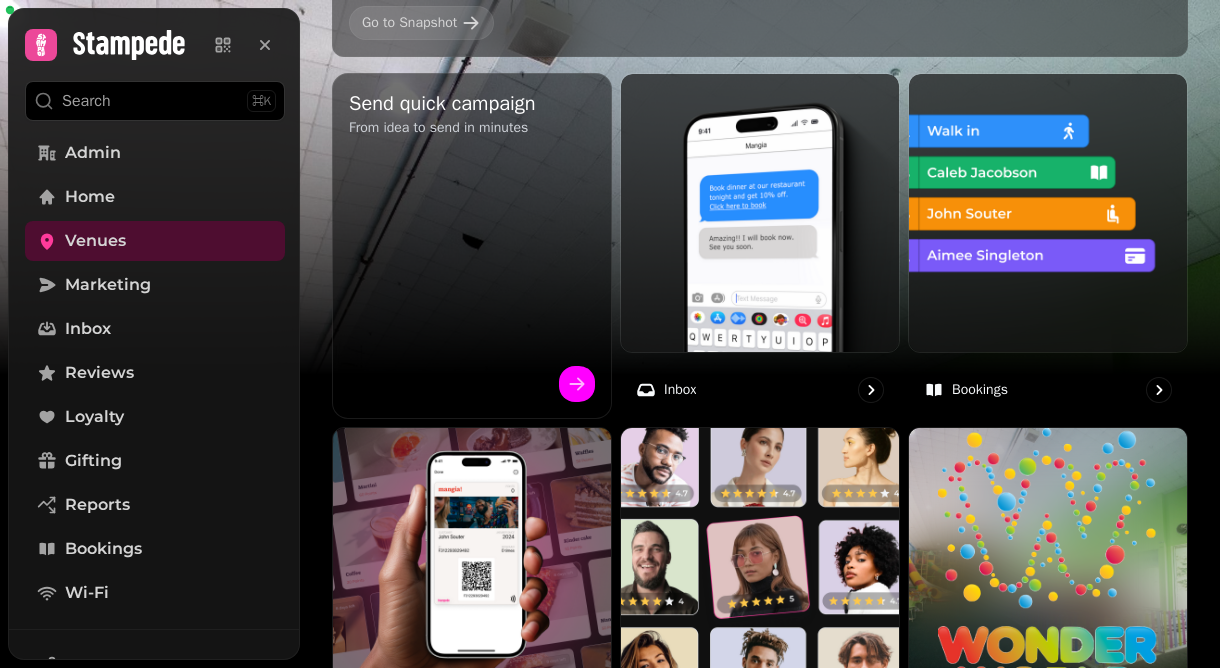 scroll, scrollTop: 1275, scrollLeft: 0, axis: vertical 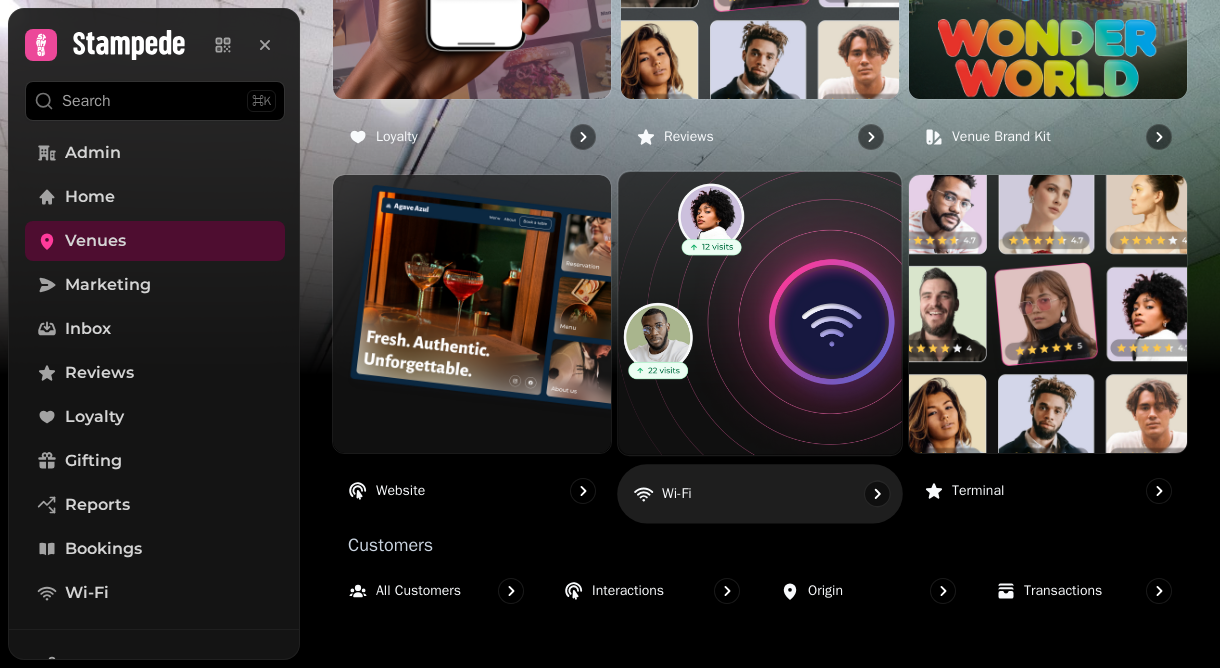click at bounding box center [760, 313] 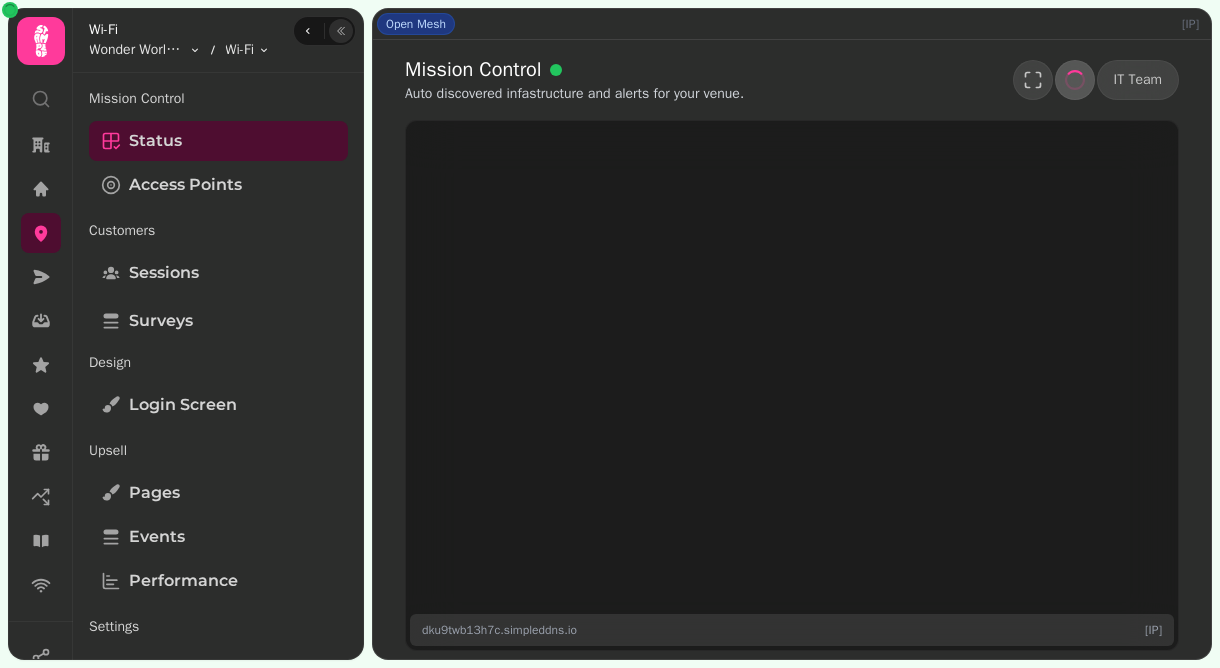 click at bounding box center [341, 31] 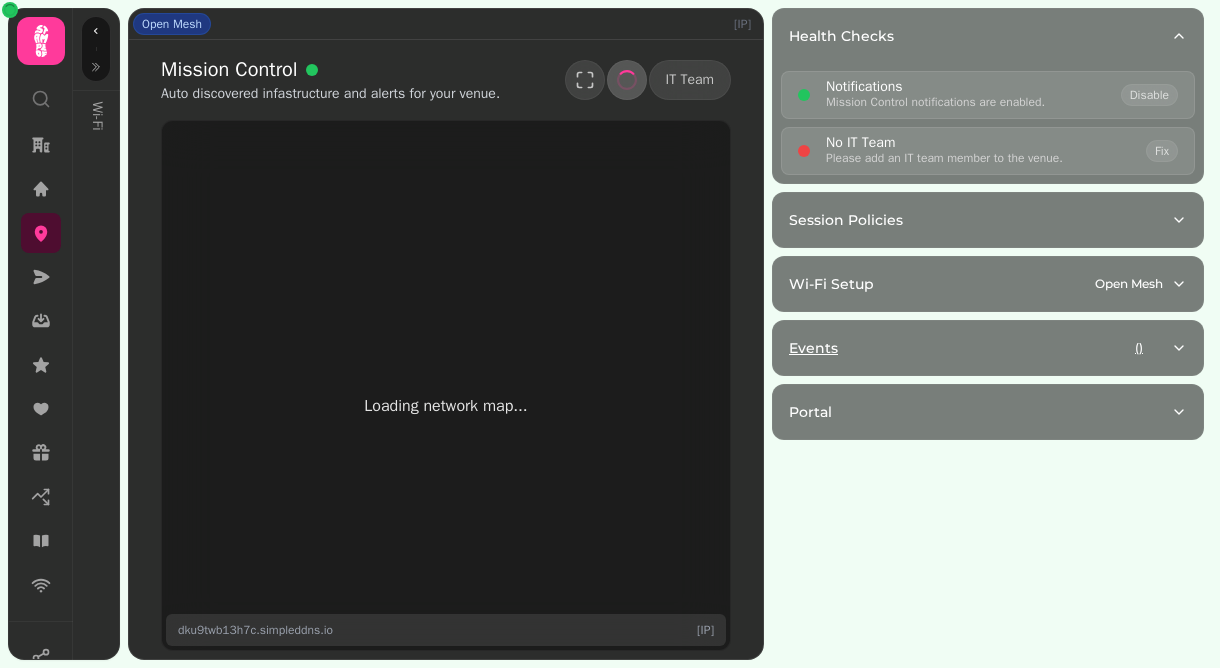 click on "Events ( )" at bounding box center [980, 348] 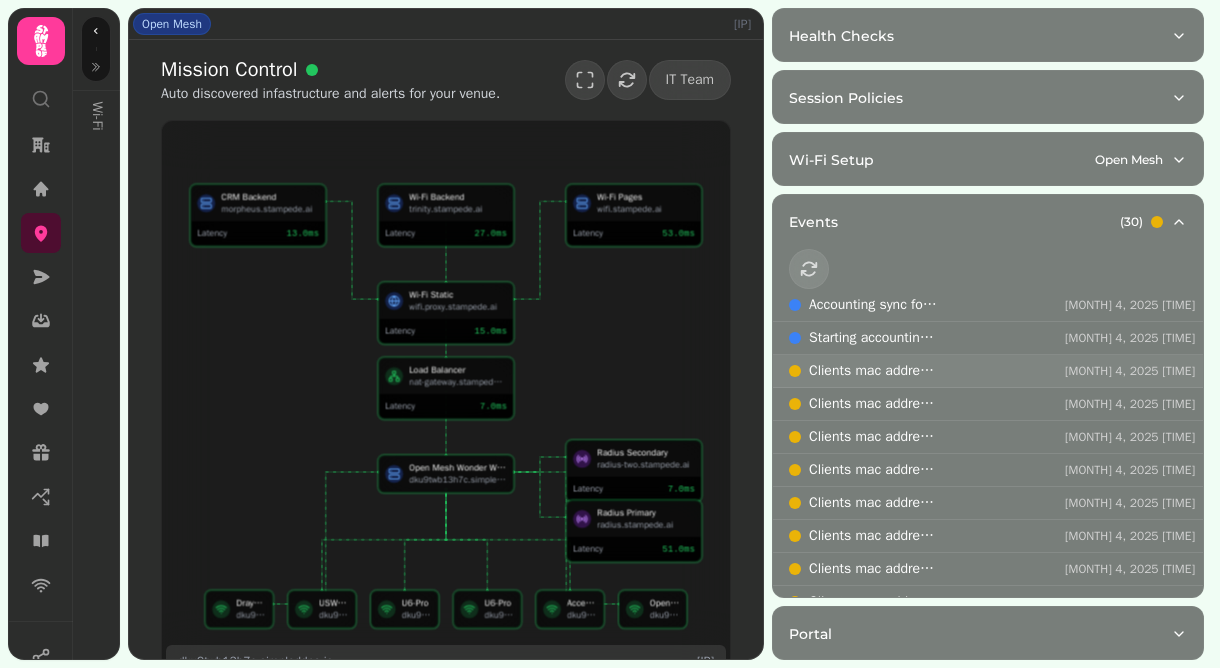 click on "Clients mac address was not able to be parsed, indicates incorrect hardware configuration." at bounding box center [873, 371] 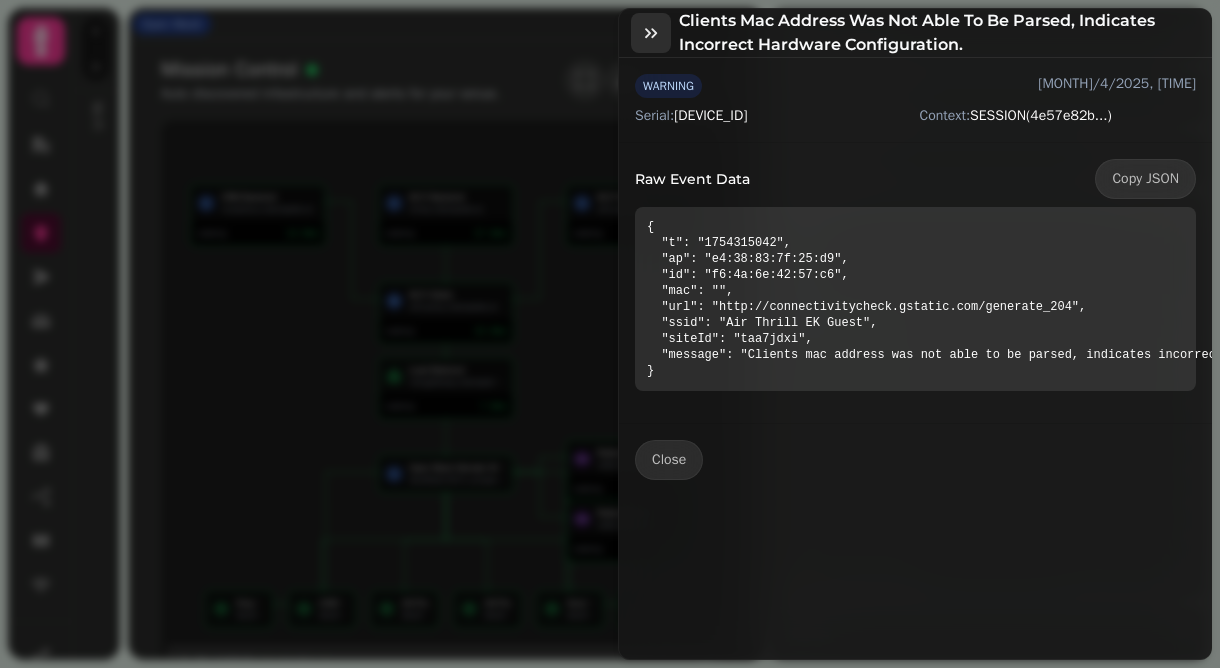 click 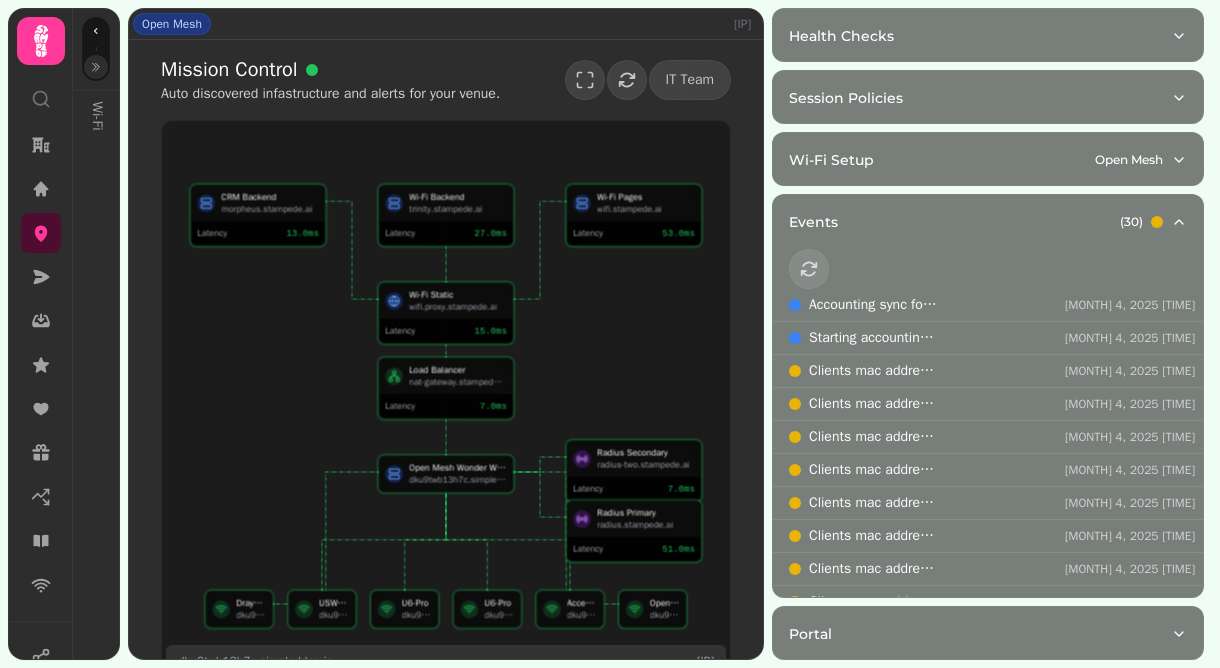 click 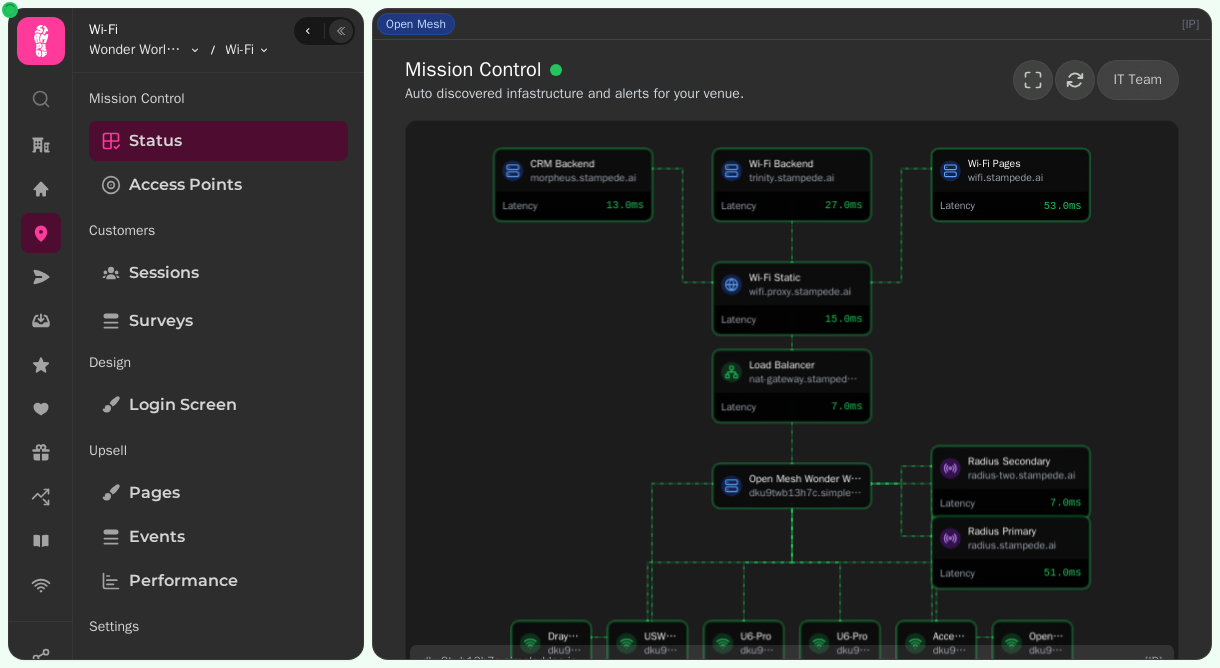scroll, scrollTop: 181, scrollLeft: 0, axis: vertical 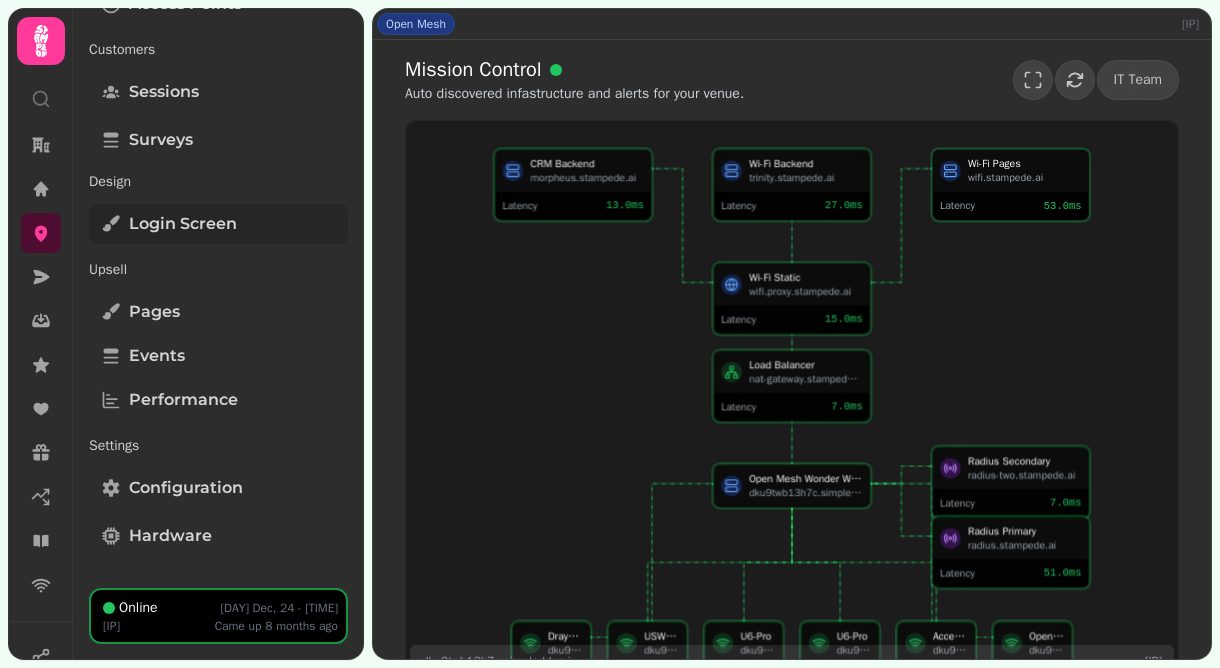 click on "Login screen" at bounding box center [218, 224] 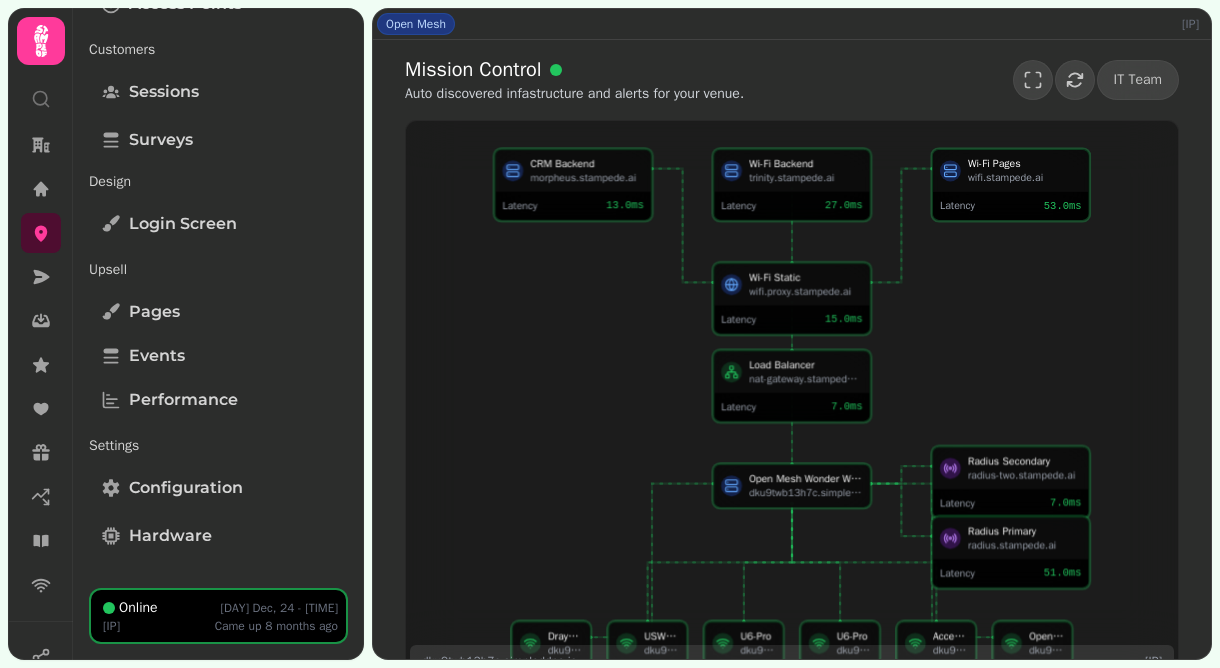 scroll, scrollTop: 0, scrollLeft: 0, axis: both 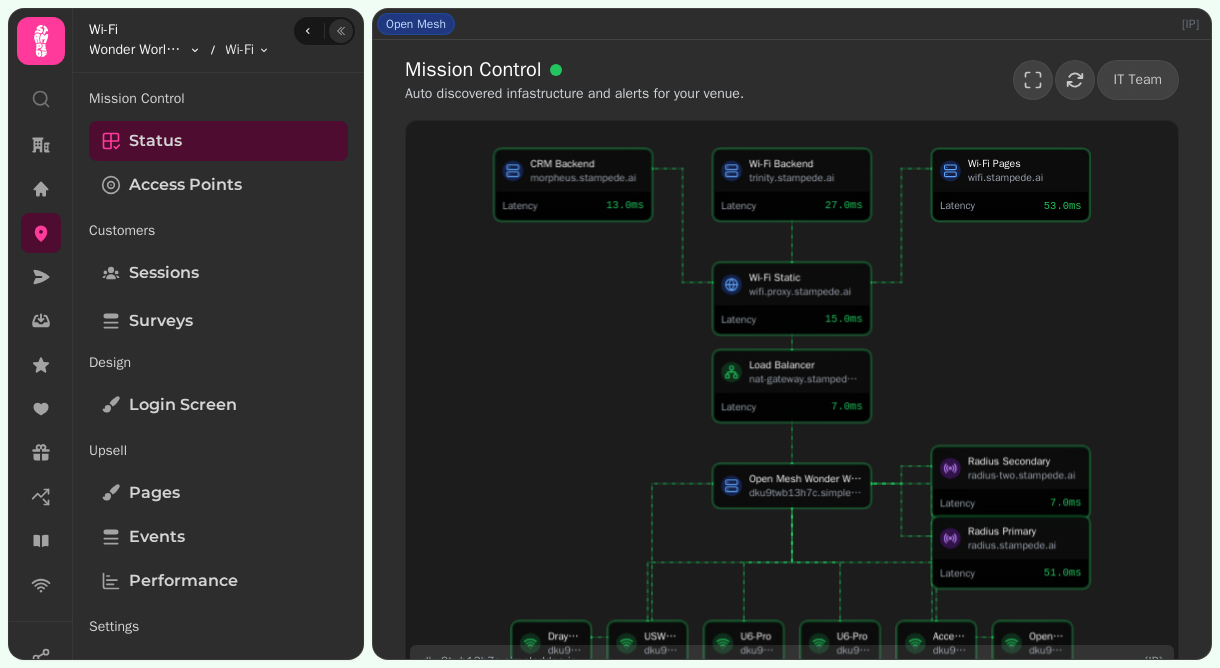 click on "Open Mesh 84.9.134.132 Mission Control Auto discovered infastructure and alerts for your venue.   IT Team Wi-Fi Static wifi.proxy.stampede.ai Latency 15.0 ms CRM Backend morpheus.stampede.ai Latency 13.0 ms Wi-Fi Backend trinity.stampede.ai Latency 27.0 ms Wi-Fi Pages wifi.stampede.ai Latency 53.0 ms Load Balancer nat-gateway.stampede.ai Latency 7.0 ms Open Mesh Wonder World EK dku9twb13h7c.simpleddns.io Radius Secondary radius-two.stampede.ai Latency 7.0 ms Radius Primary radius.stampede.ai Latency 51.0 ms DrayTek Corp. dku9twb13h7c.simpleddns.io USW-24-PoE dku9twb13h7c.simpleddns.io U6-Pro dku9twb13h7c.simpleddns.io U6-Pro dku9twb13h7c.simpleddns.io Access Point dku9twb13h7c.simpleddns.io Open Mesh, Inc. dku9twb13h7c.simpleddns.io dku9twb13h7c.simpleddns.io 84.9.134.132
80 Wi-Fi Wonder World EK Toggle menu Wi-Fi Toggle menu Mission Control Status Access Points Customers Sessions Surveys Design Login screen Upsell Pages Events Performance Settings Configuration Hardware Online" at bounding box center (610, 334) 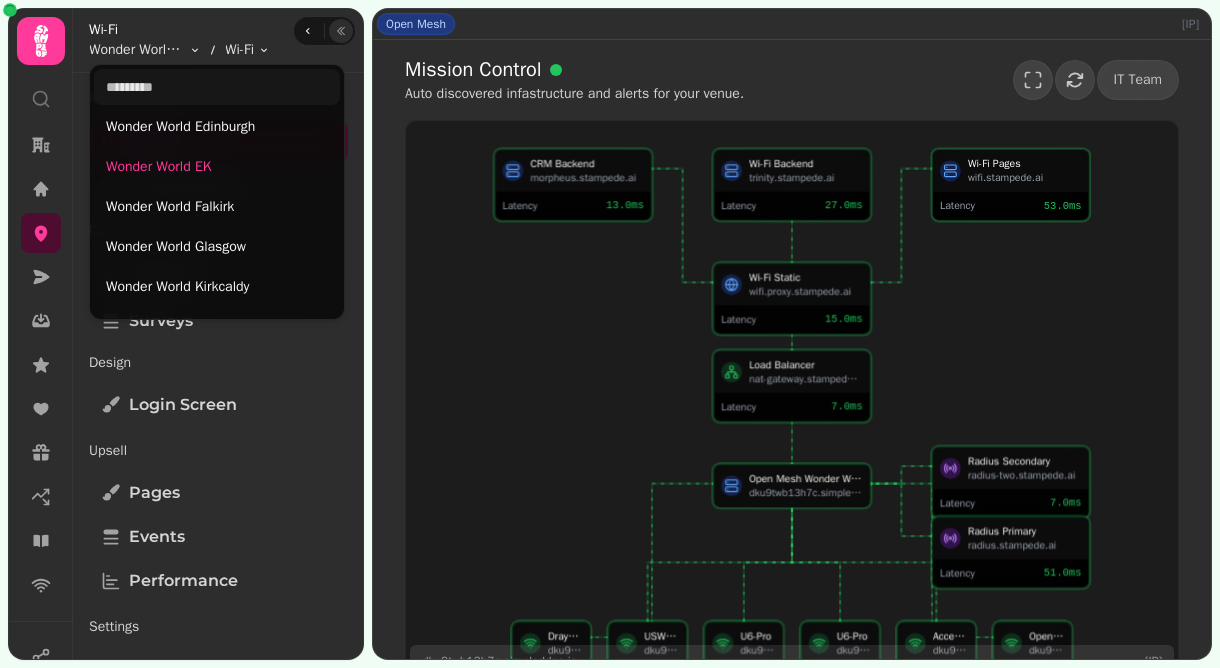 click on "Open Mesh 84.9.134.132 Mission Control Auto discovered infastructure and alerts for your venue.   IT Team Wi-Fi Static wifi.proxy.stampede.ai Latency 15.0 ms CRM Backend morpheus.stampede.ai Latency 13.0 ms Wi-Fi Backend trinity.stampede.ai Latency 27.0 ms Wi-Fi Pages wifi.stampede.ai Latency 53.0 ms Load Balancer nat-gateway.stampede.ai Latency 7.0 ms Open Mesh Wonder World EK dku9twb13h7c.simpleddns.io Radius Secondary radius-two.stampede.ai Latency 7.0 ms Radius Primary radius.stampede.ai Latency 51.0 ms DrayTek Corp. dku9twb13h7c.simpleddns.io USW-24-PoE dku9twb13h7c.simpleddns.io U6-Pro dku9twb13h7c.simpleddns.io U6-Pro dku9twb13h7c.simpleddns.io Access Point dku9twb13h7c.simpleddns.io Open Mesh, Inc. dku9twb13h7c.simpleddns.io dku9twb13h7c.simpleddns.io 84.9.134.132
80 Wi-Fi Wonder World EK Toggle menu Wi-Fi Toggle menu Mission Control Status Access Points Customers Sessions Surveys Design Login screen Upsell Pages Events Performance Settings Configuration Hardware Online" at bounding box center (610, 334) 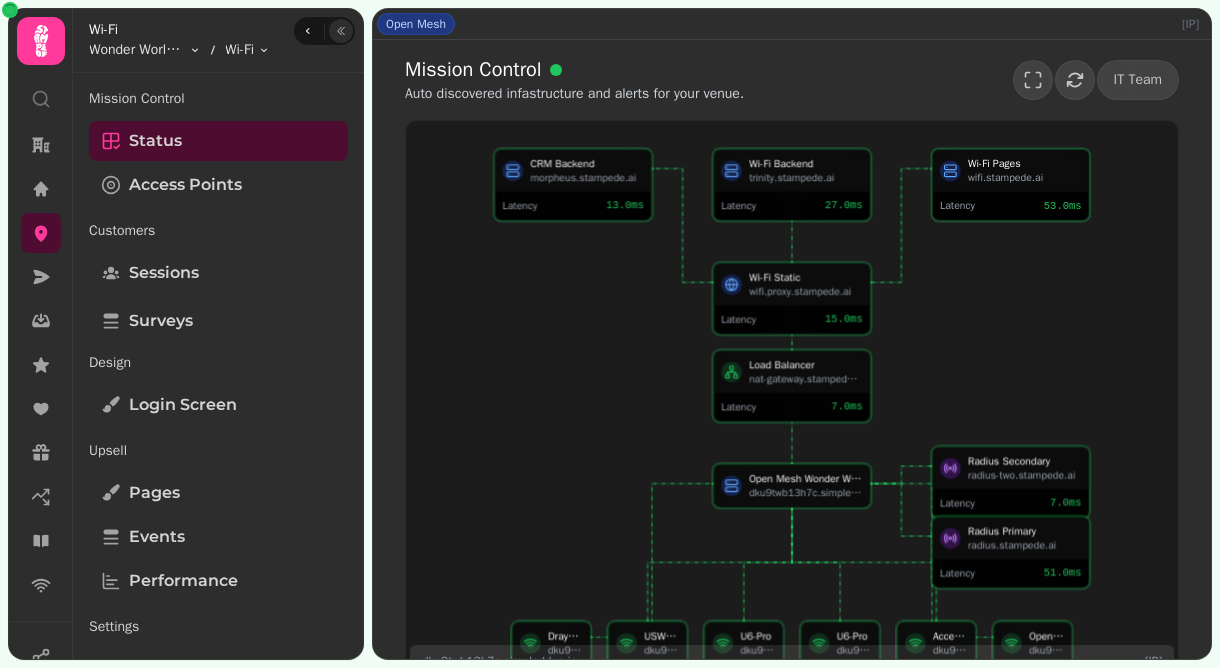 type 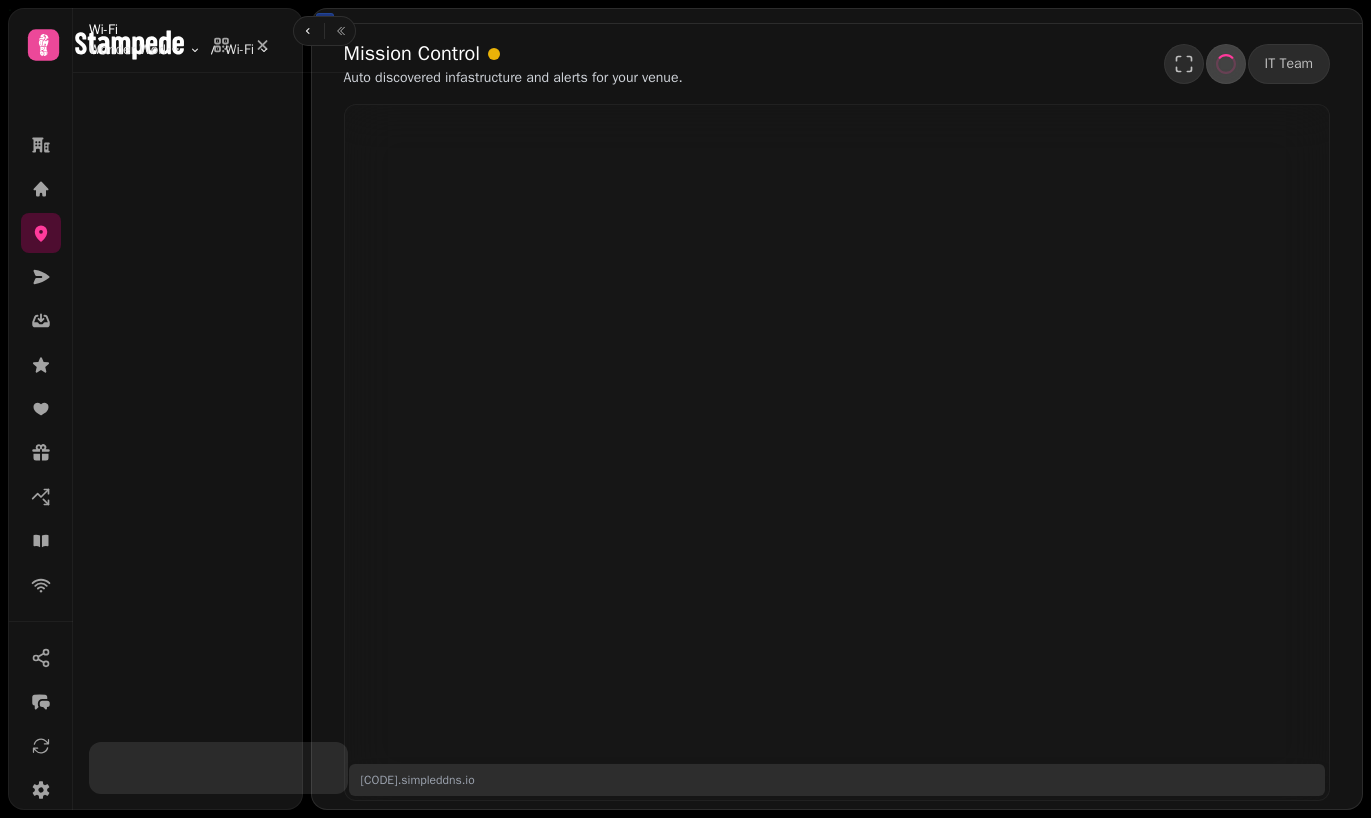 scroll, scrollTop: 0, scrollLeft: 0, axis: both 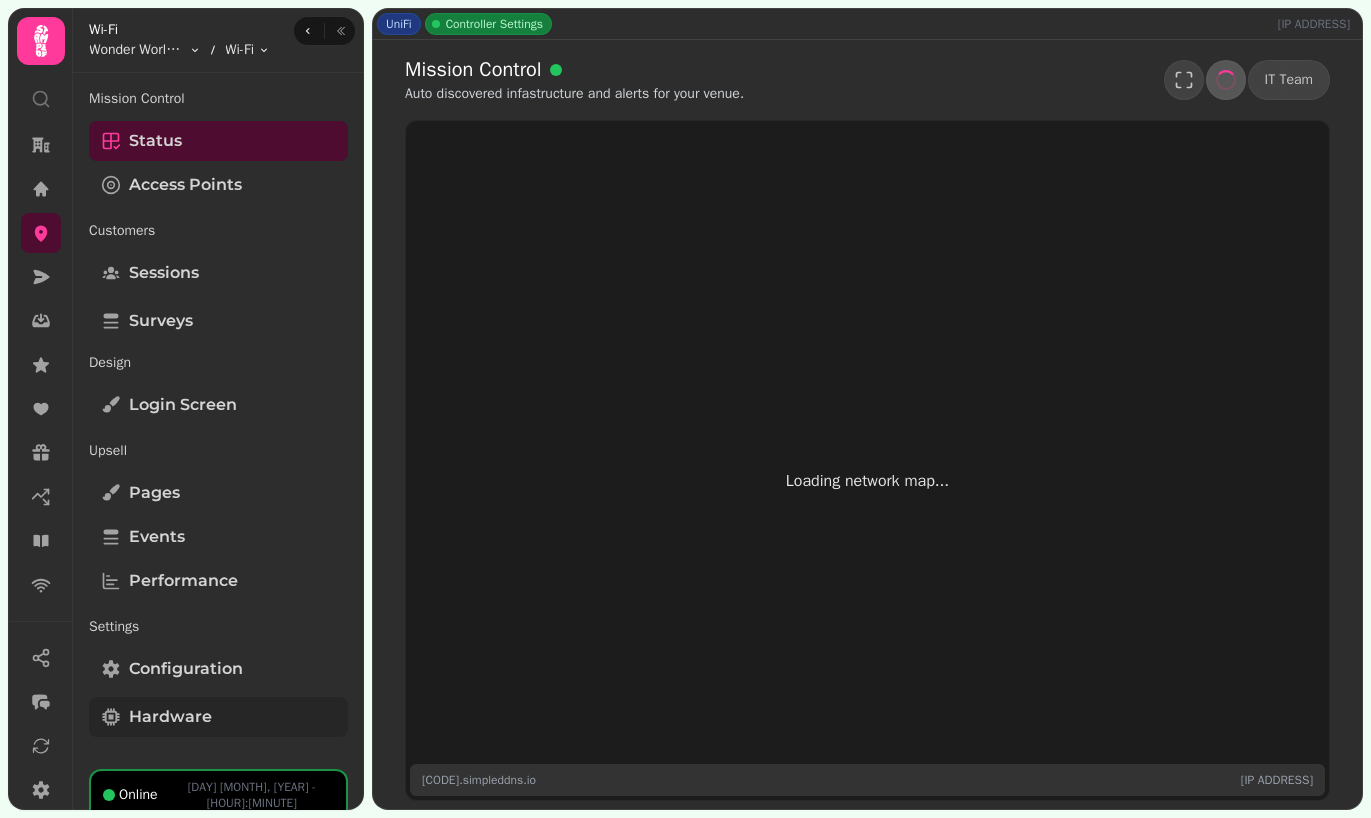 click on "Hardware" at bounding box center [218, 717] 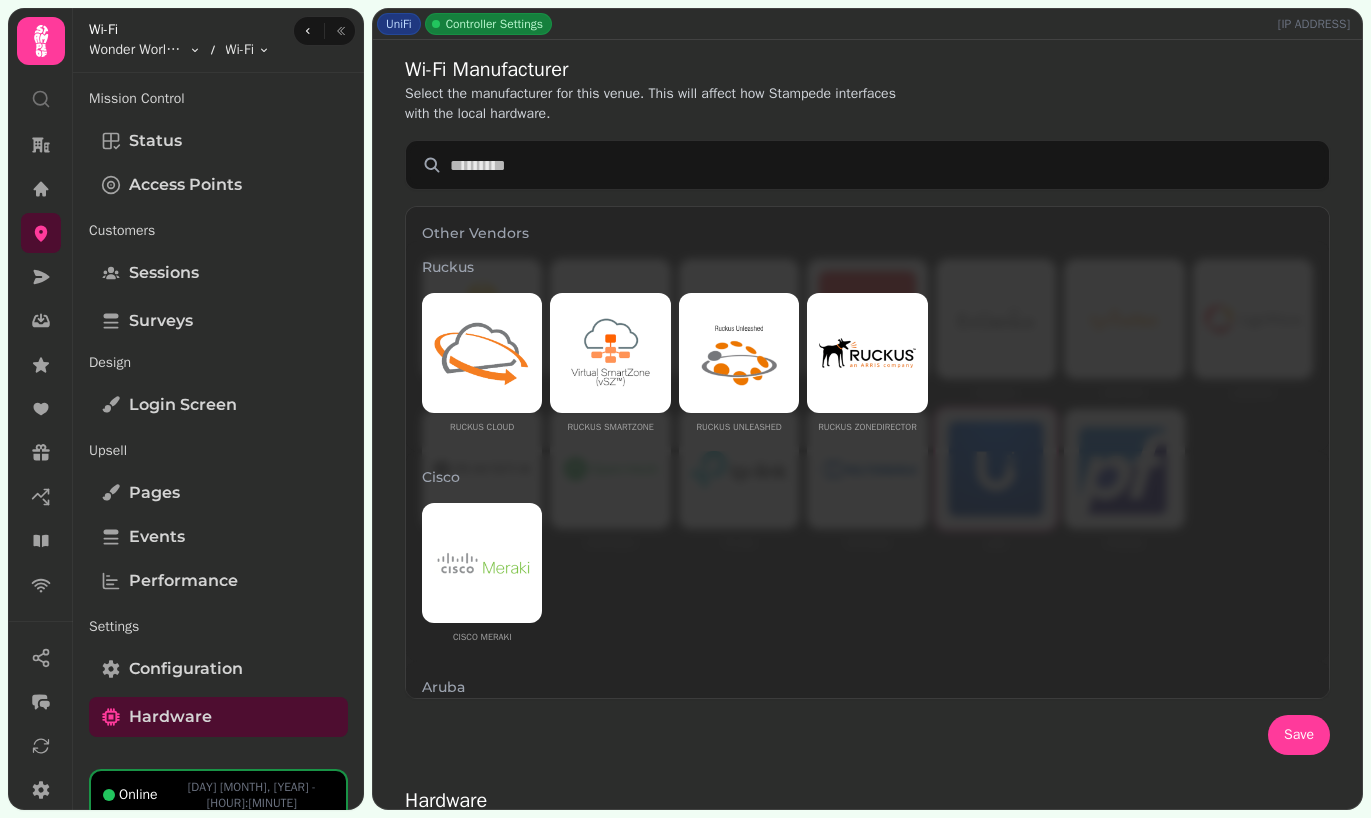 scroll, scrollTop: 708, scrollLeft: 0, axis: vertical 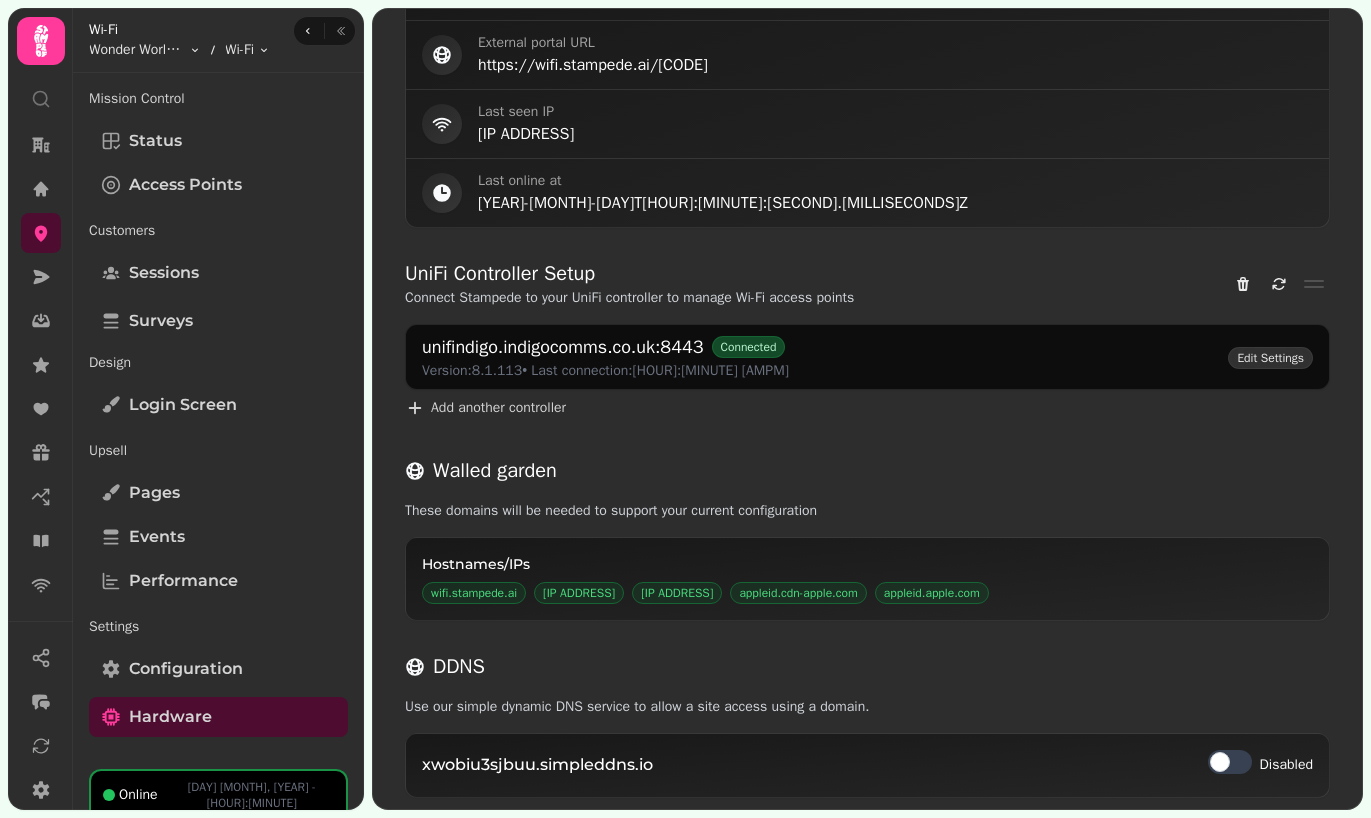 click on "Edit Settings" at bounding box center (1270, 358) 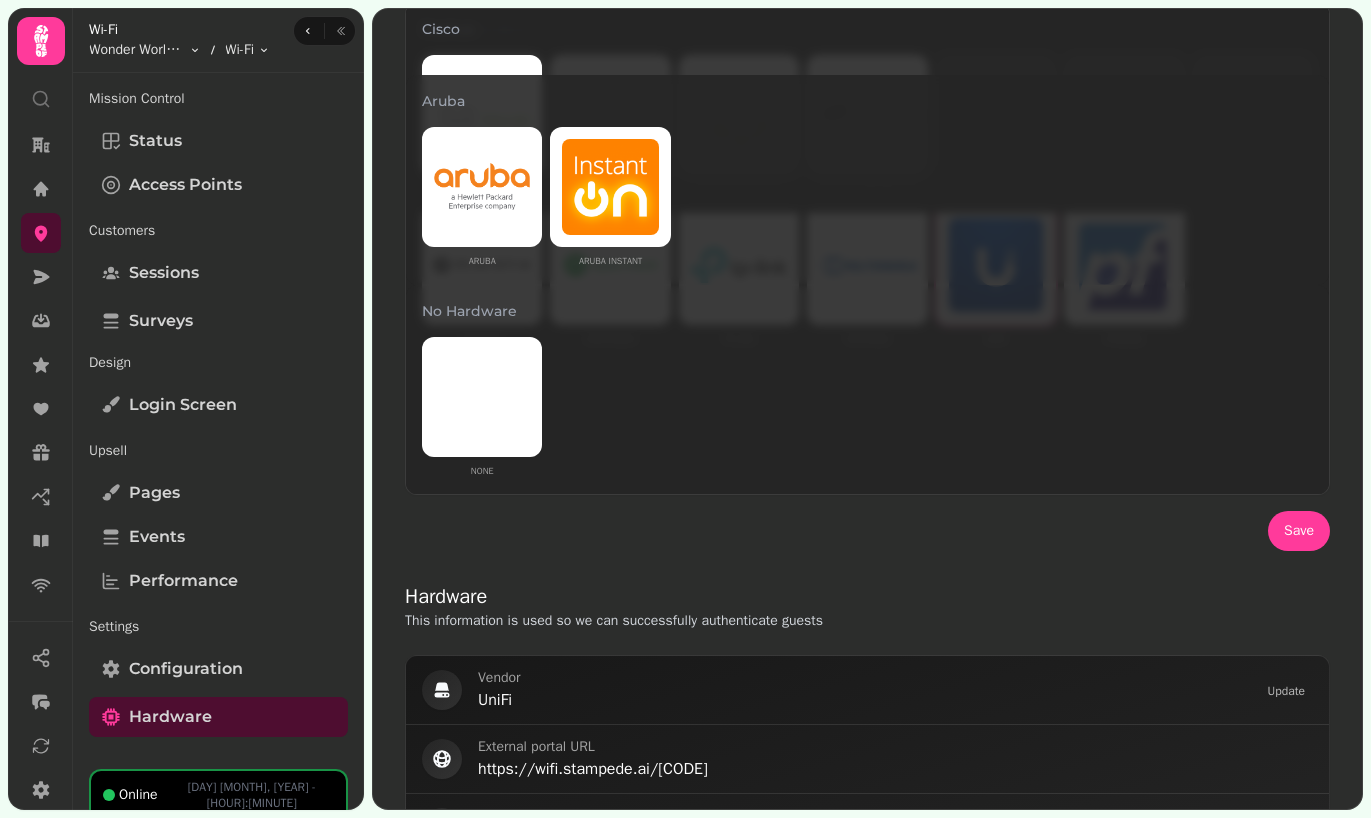 scroll, scrollTop: 0, scrollLeft: 0, axis: both 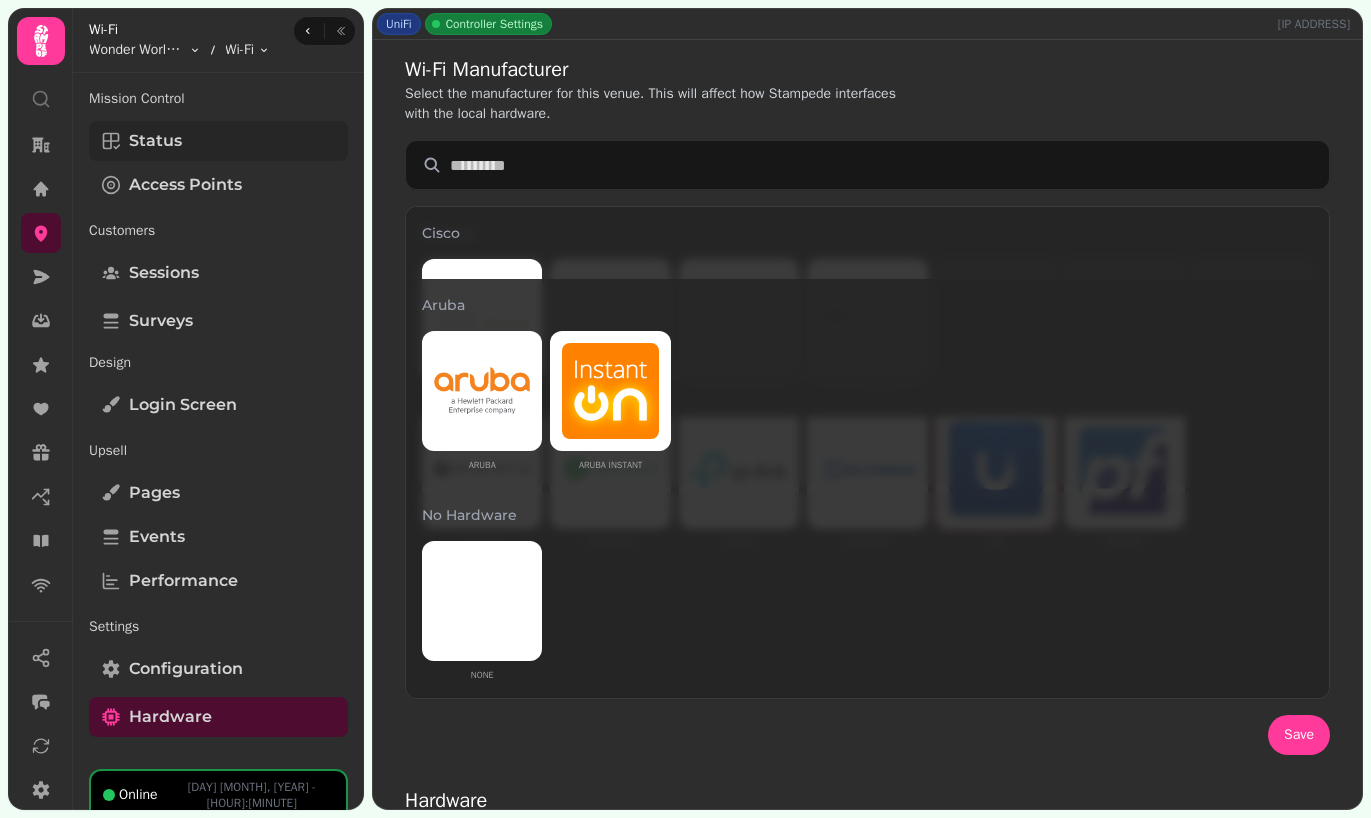 click on "Status" at bounding box center (218, 141) 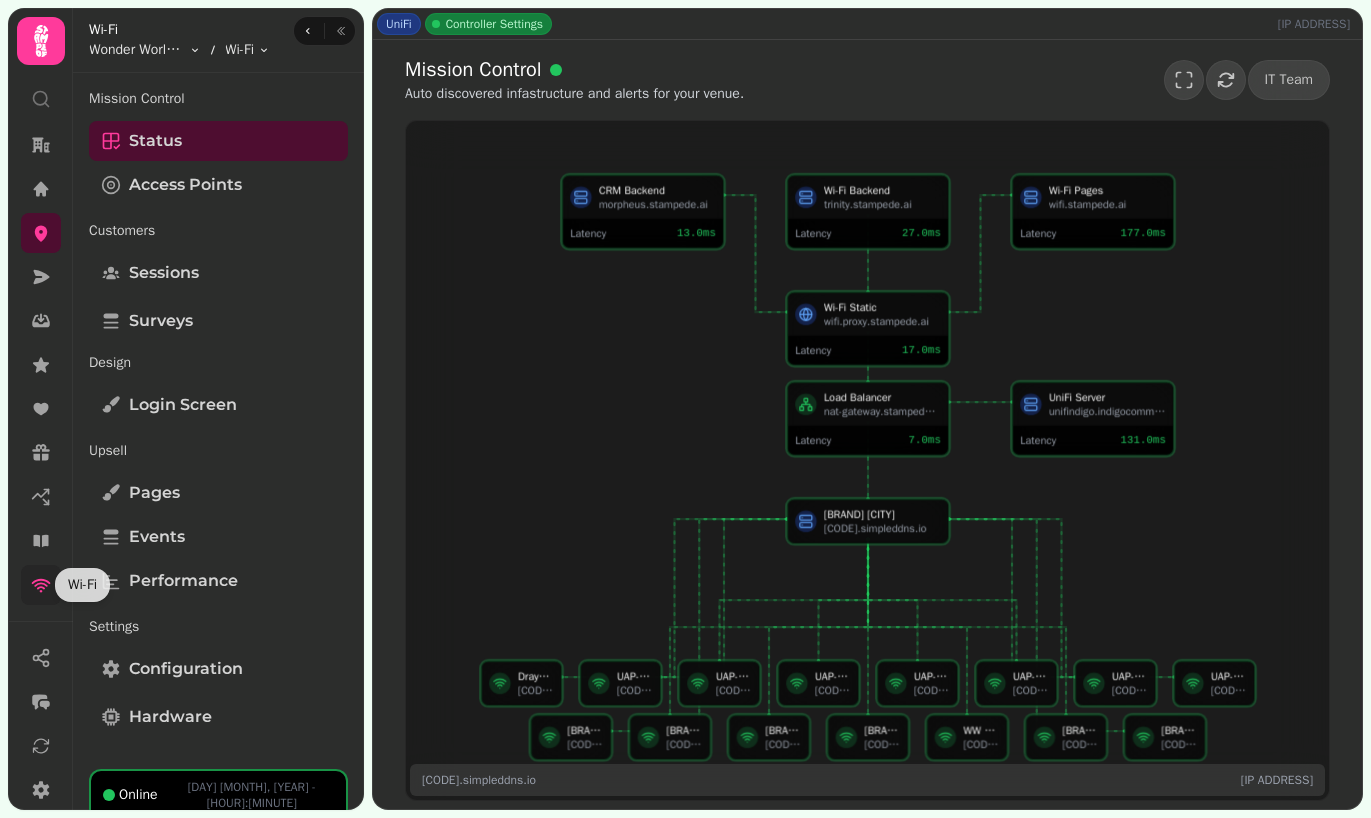scroll, scrollTop: 197, scrollLeft: 0, axis: vertical 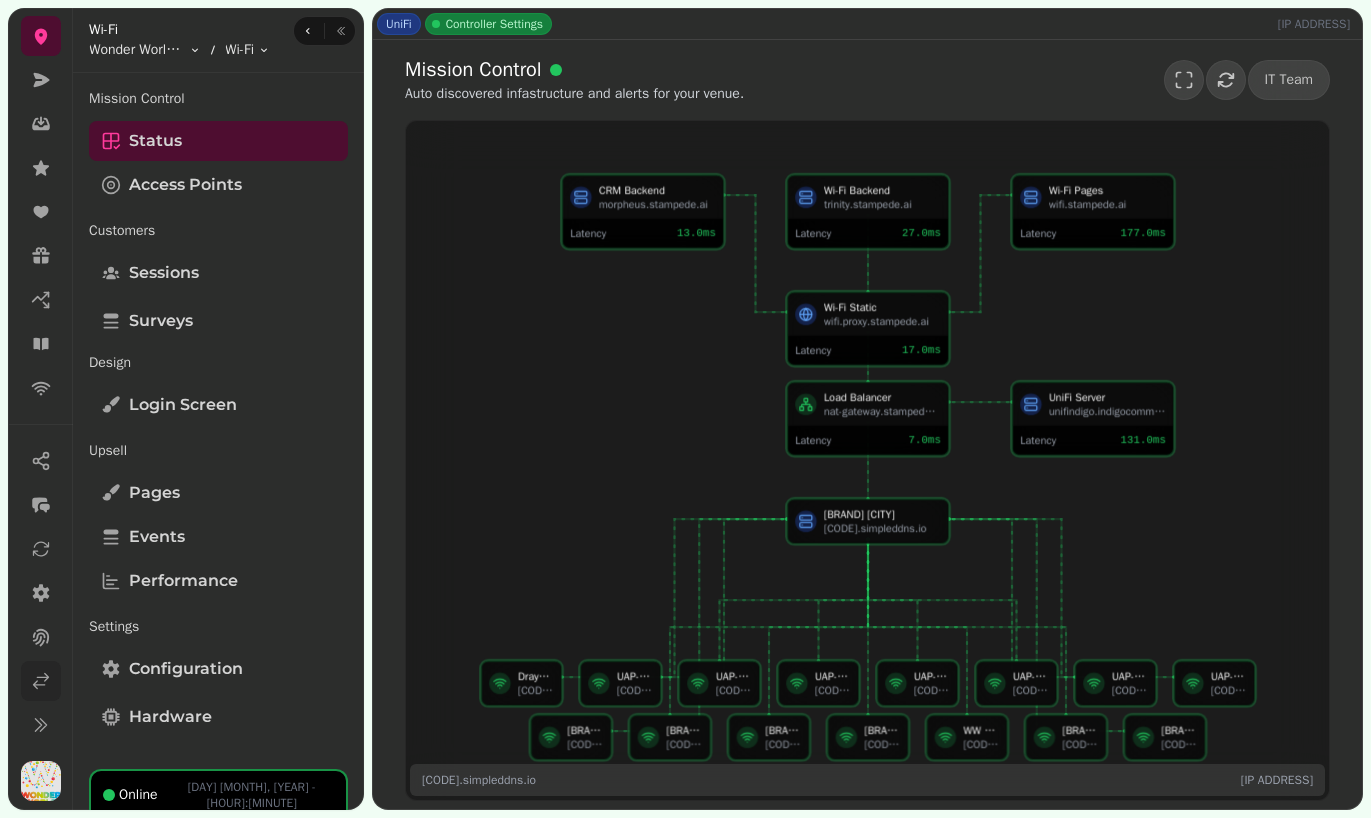 click 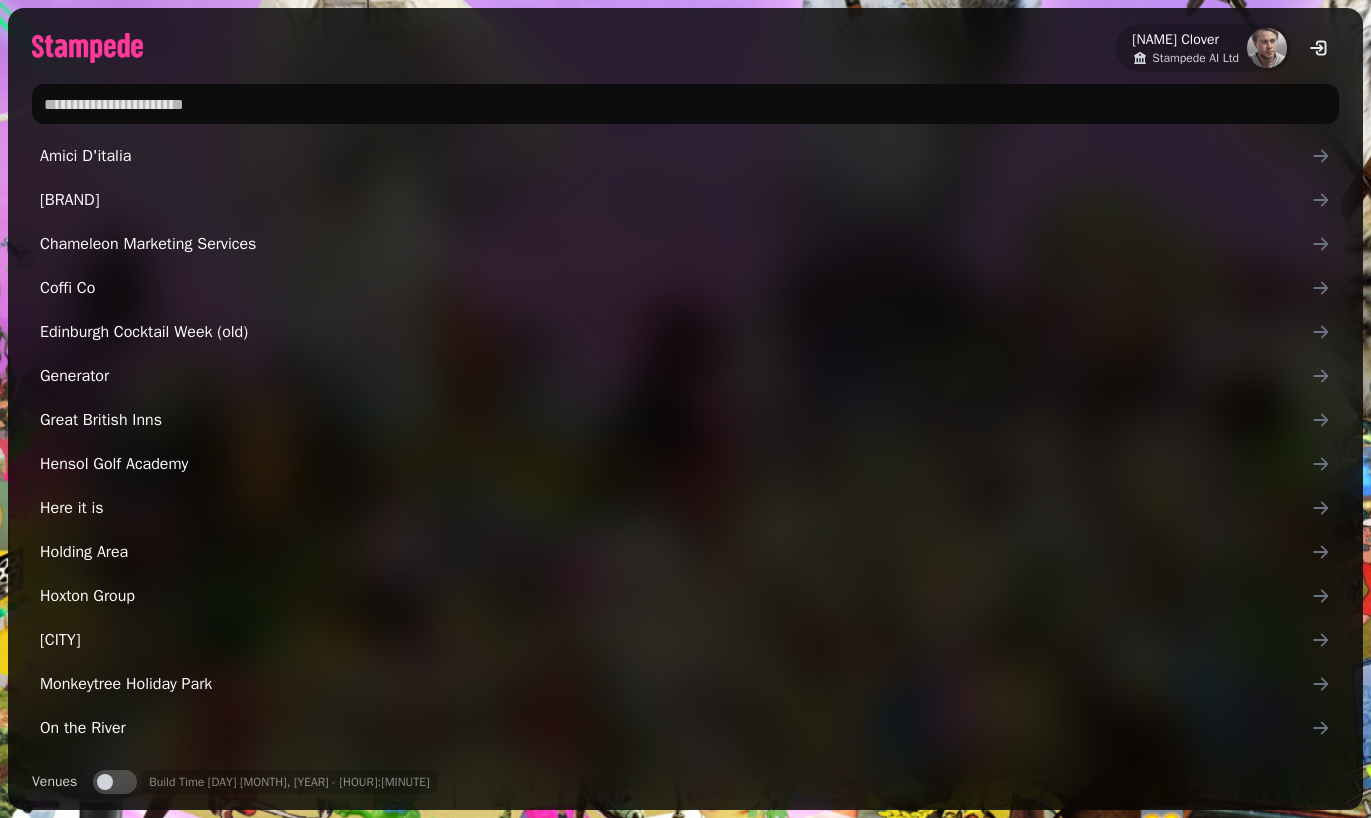 click at bounding box center (685, 104) 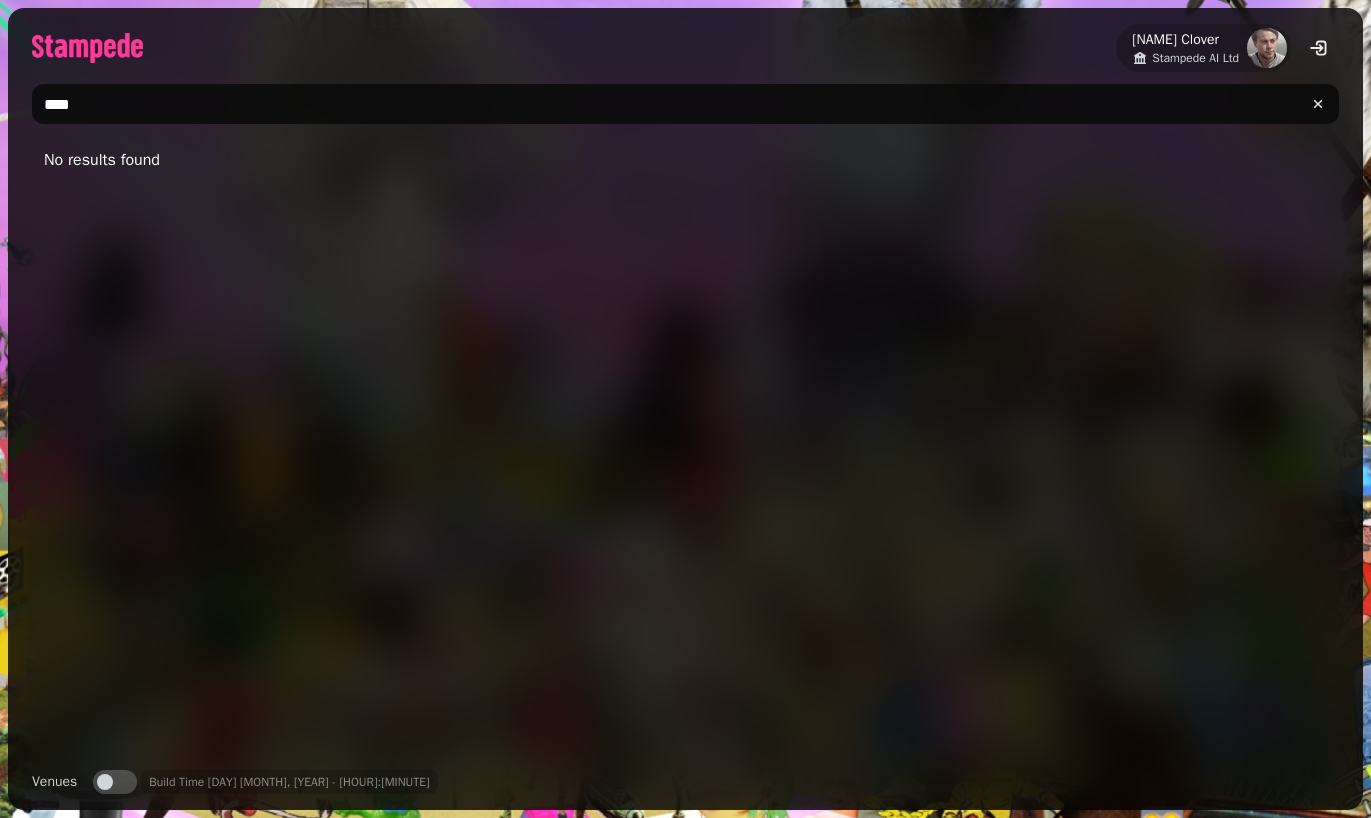 click on "Venues" at bounding box center [115, 782] 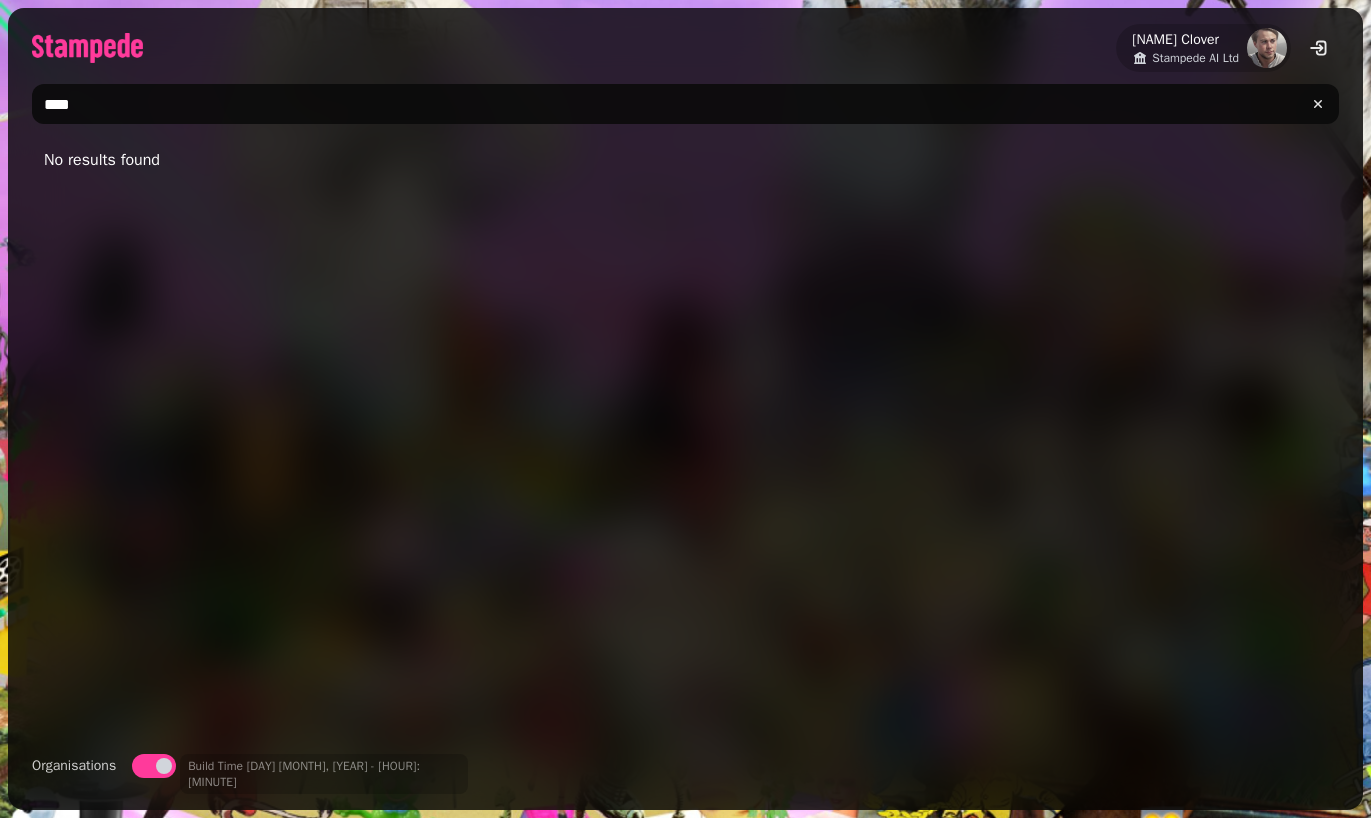 click on "****" at bounding box center (685, 104) 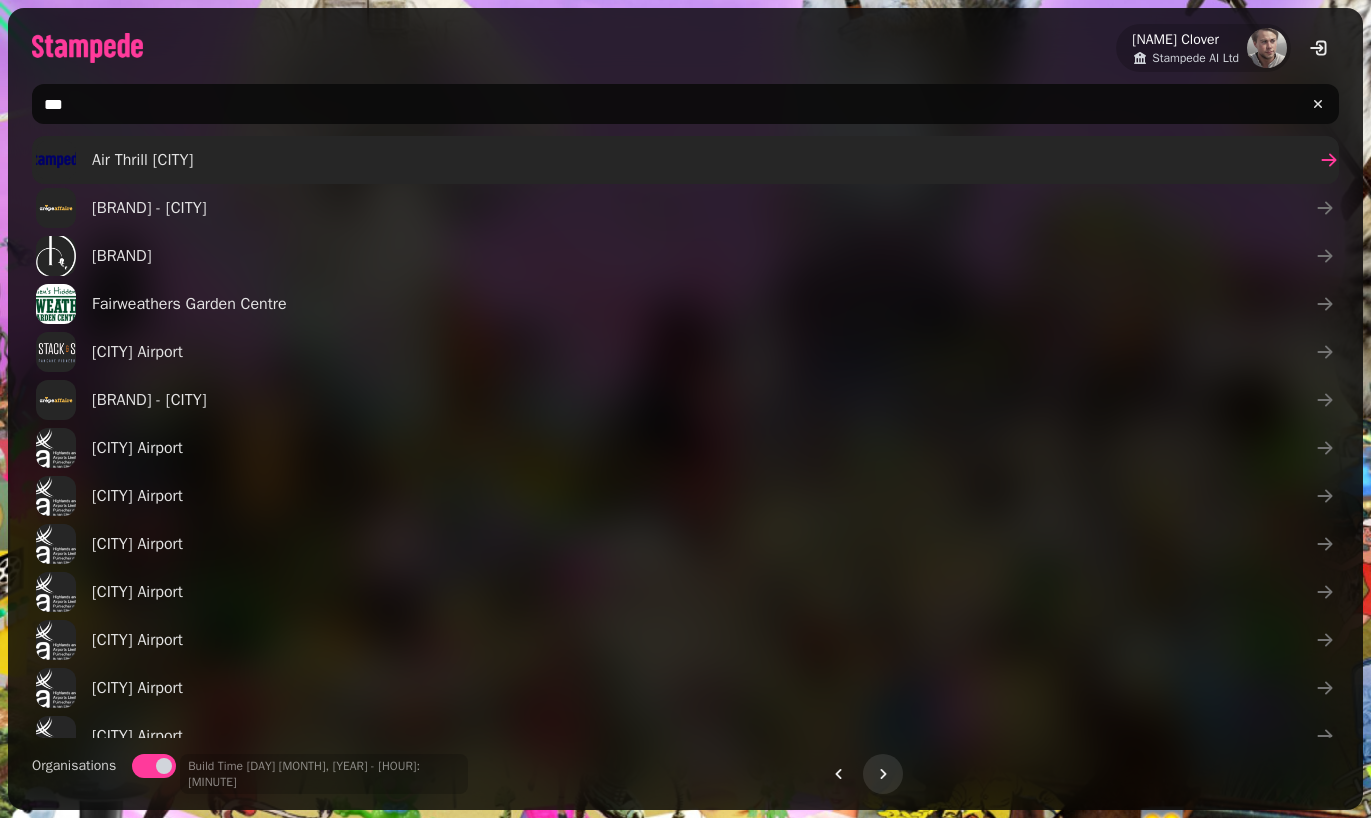 click on "Air Thrill venue" at bounding box center (142, 160) 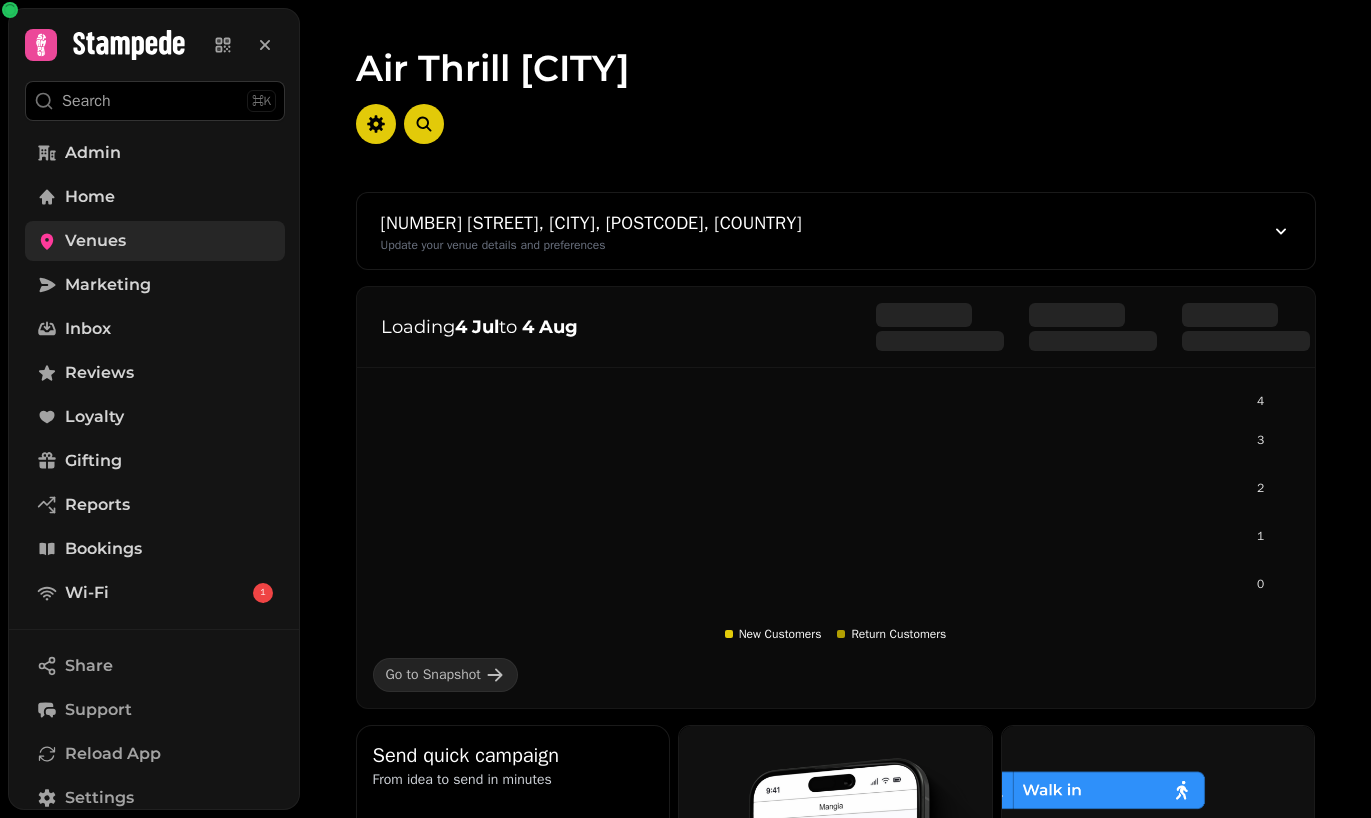 click on "Venues" at bounding box center (95, 241) 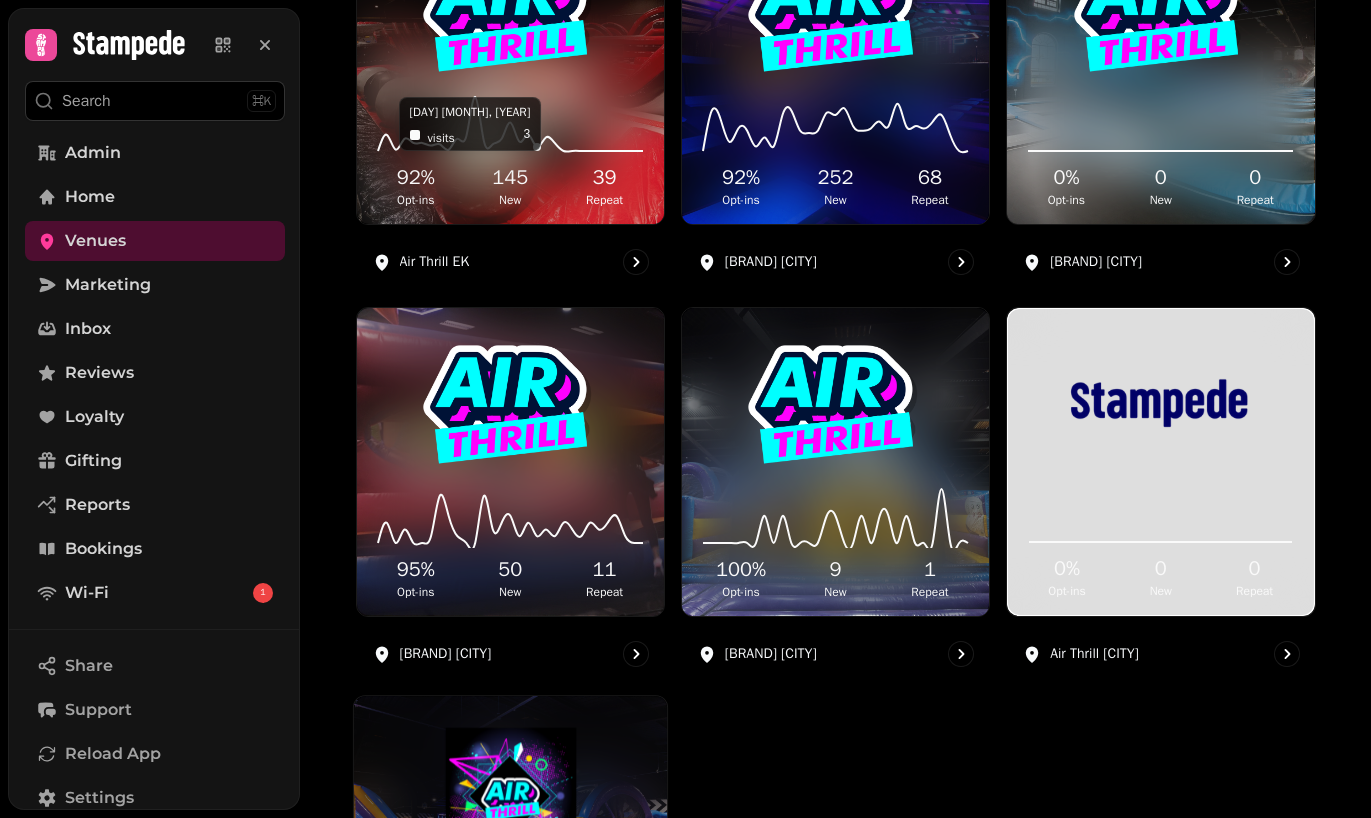 scroll, scrollTop: 0, scrollLeft: 0, axis: both 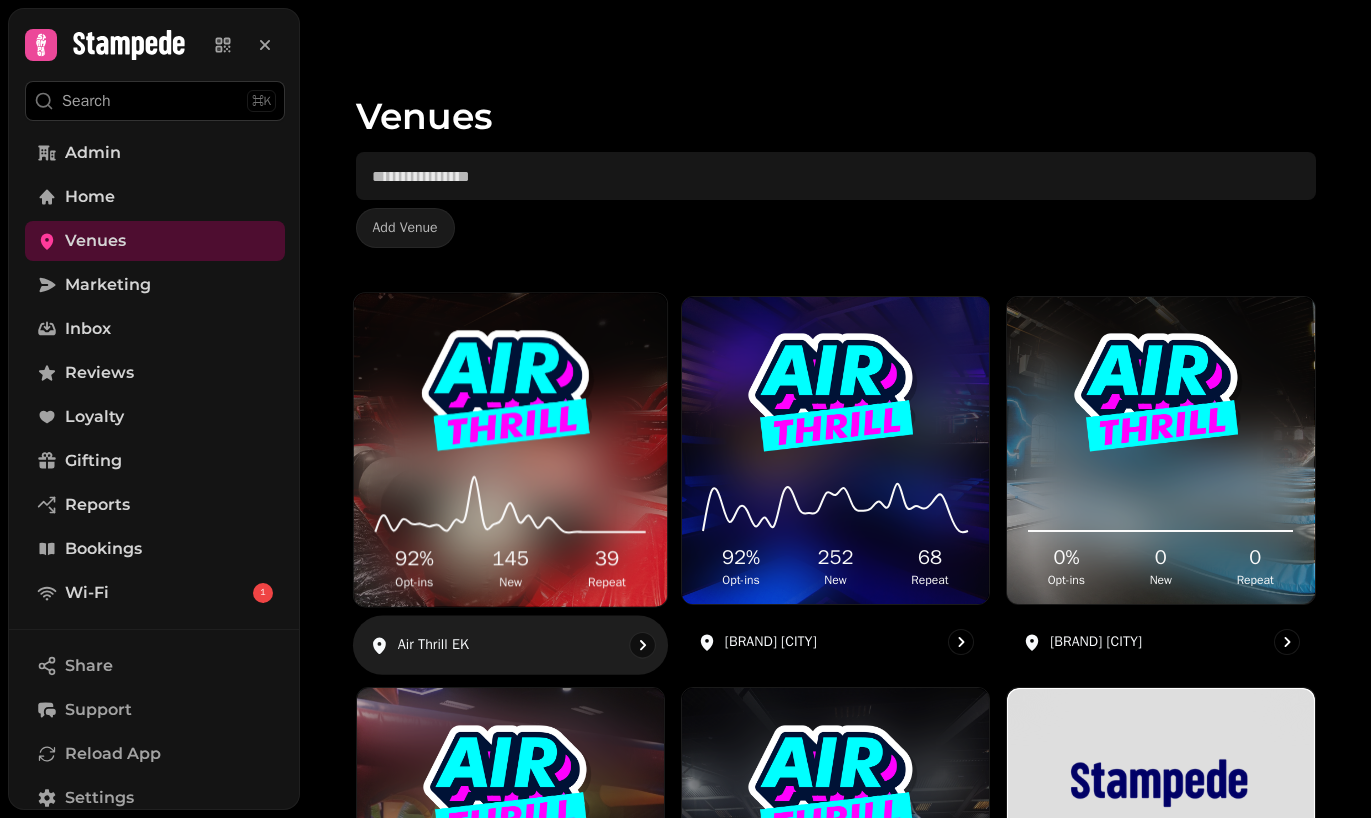 click at bounding box center (510, 390) 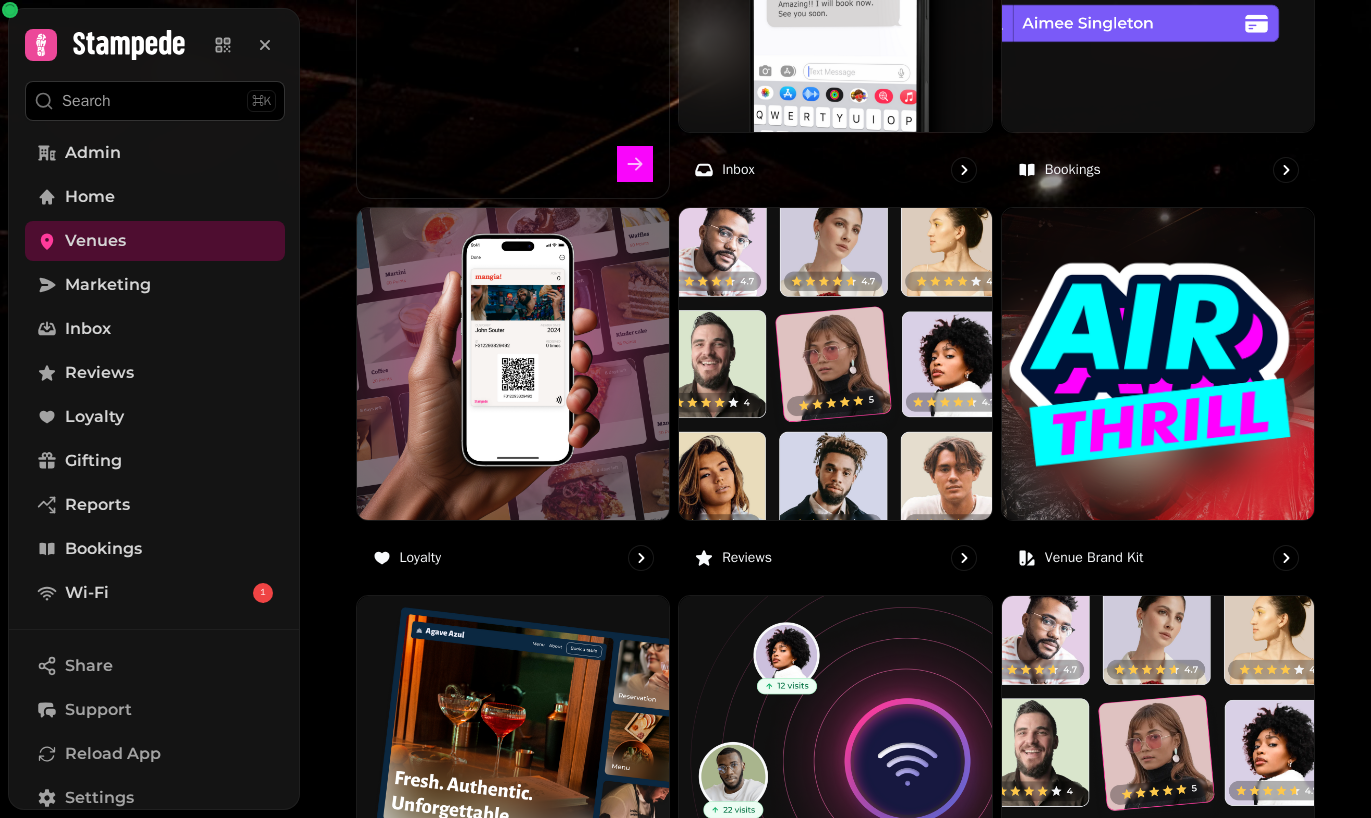 scroll, scrollTop: 1059, scrollLeft: 0, axis: vertical 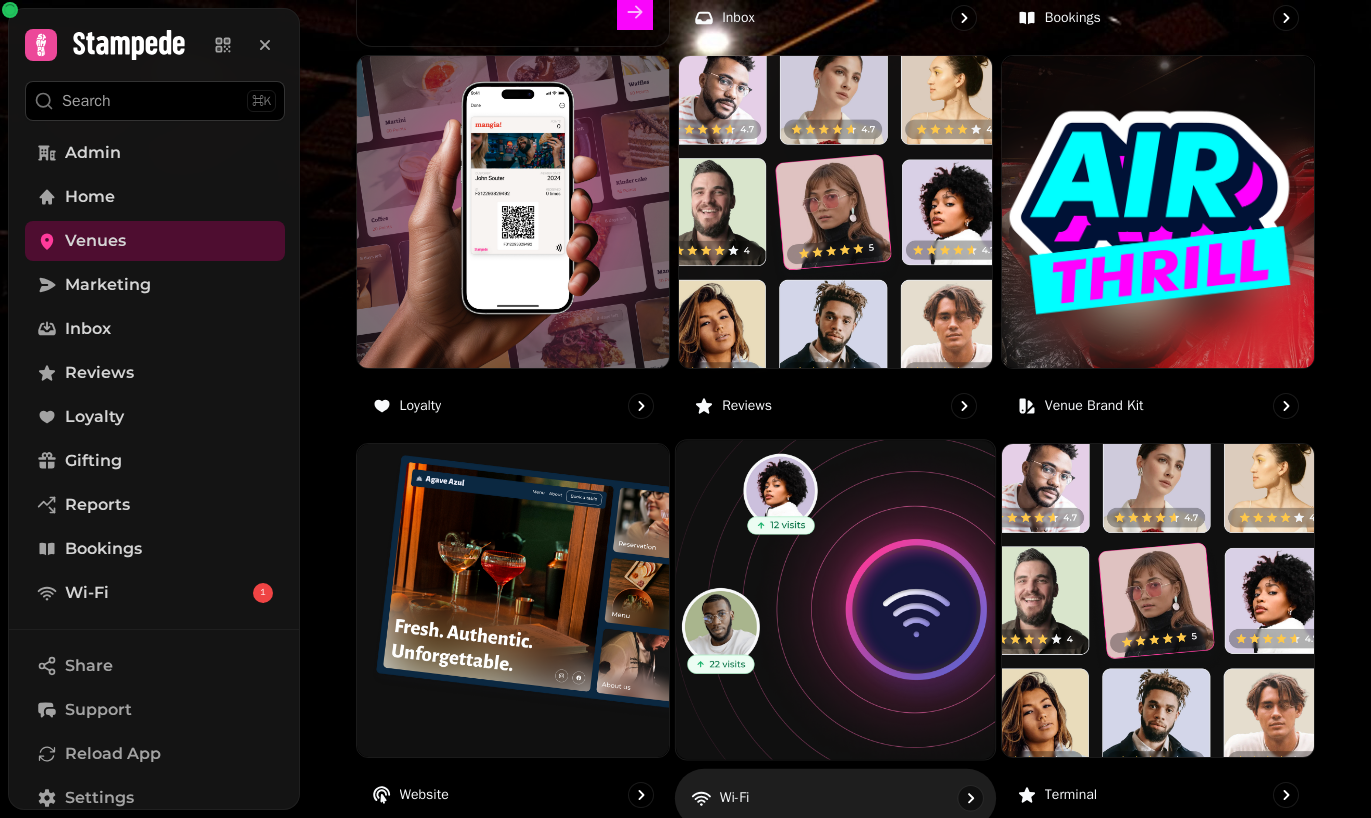 click at bounding box center [835, 600] 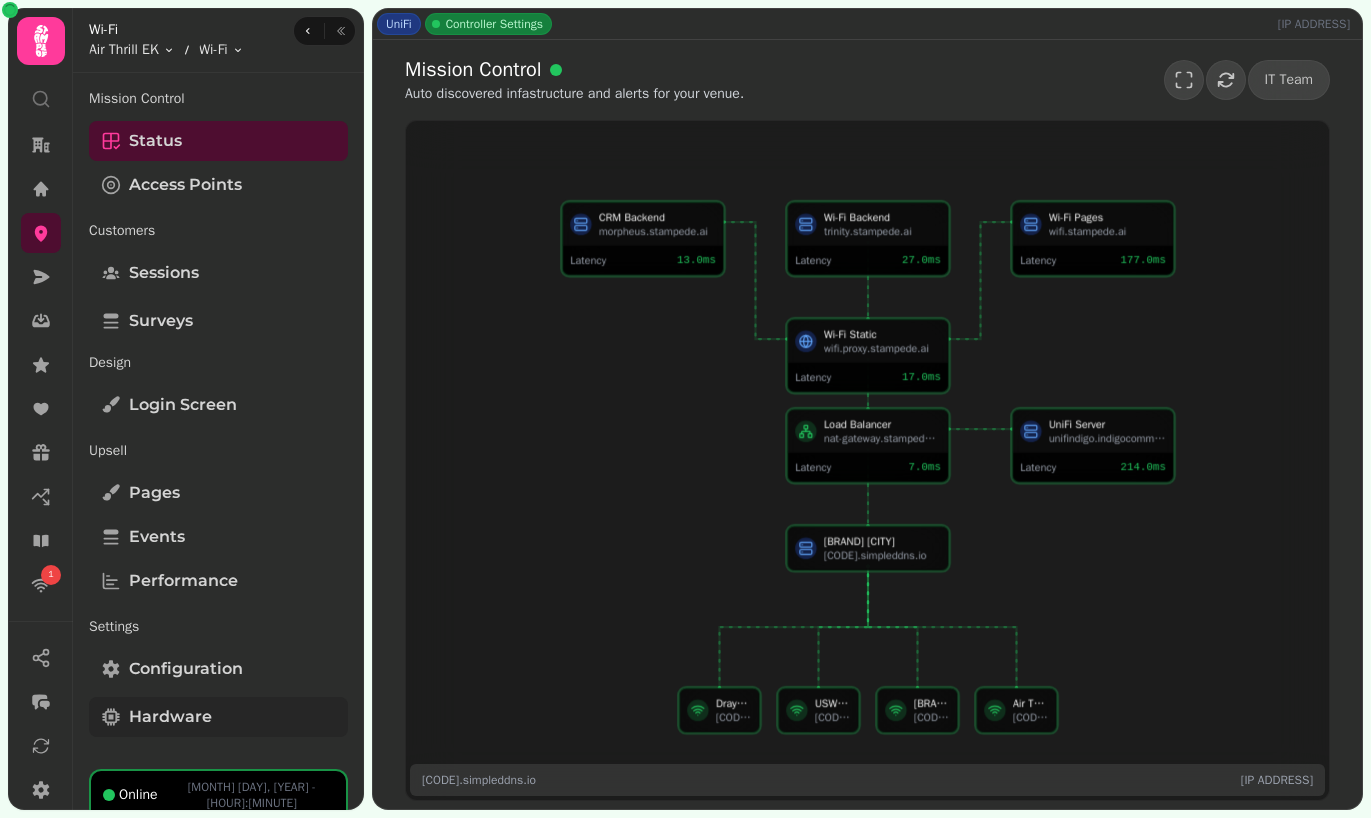 click on "Hardware" at bounding box center (218, 717) 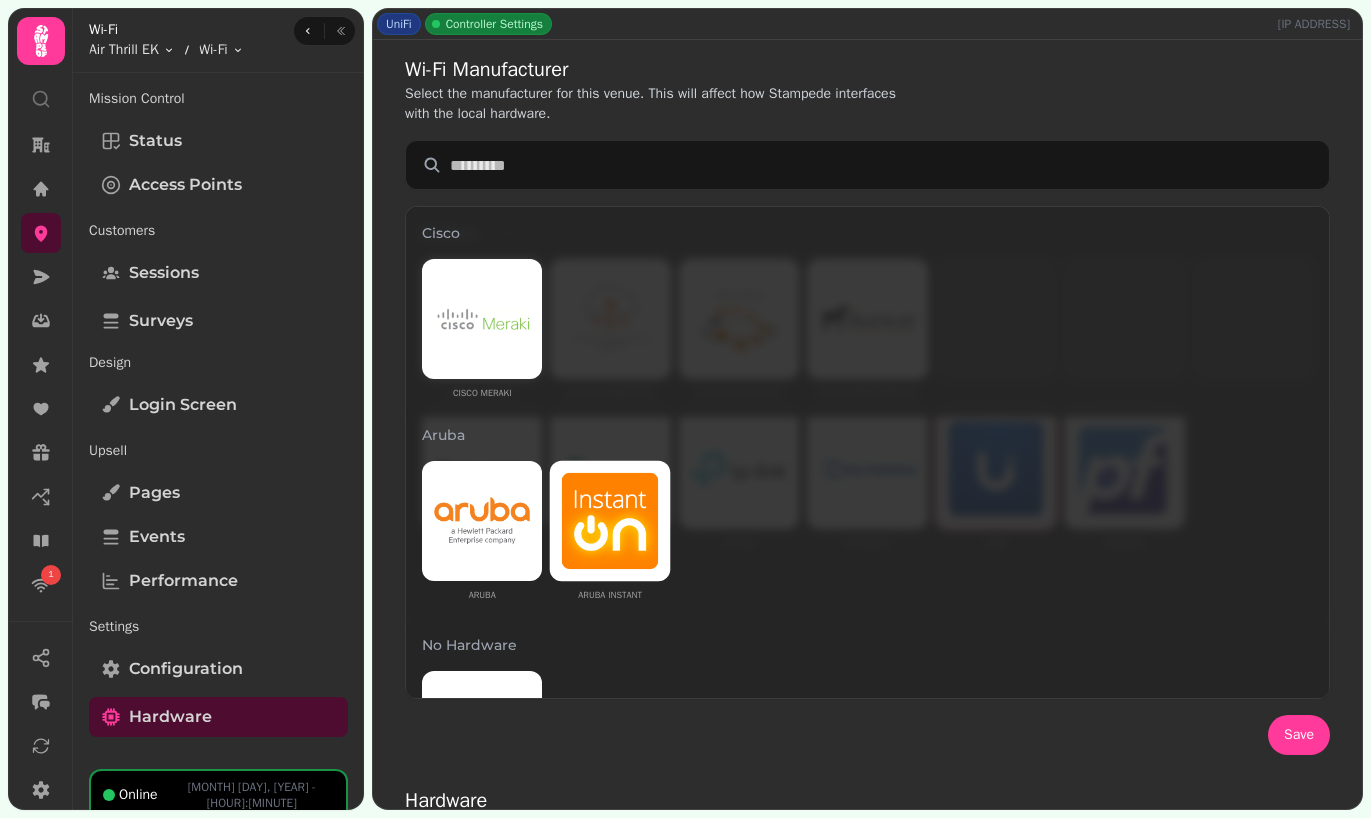 scroll, scrollTop: 607, scrollLeft: 0, axis: vertical 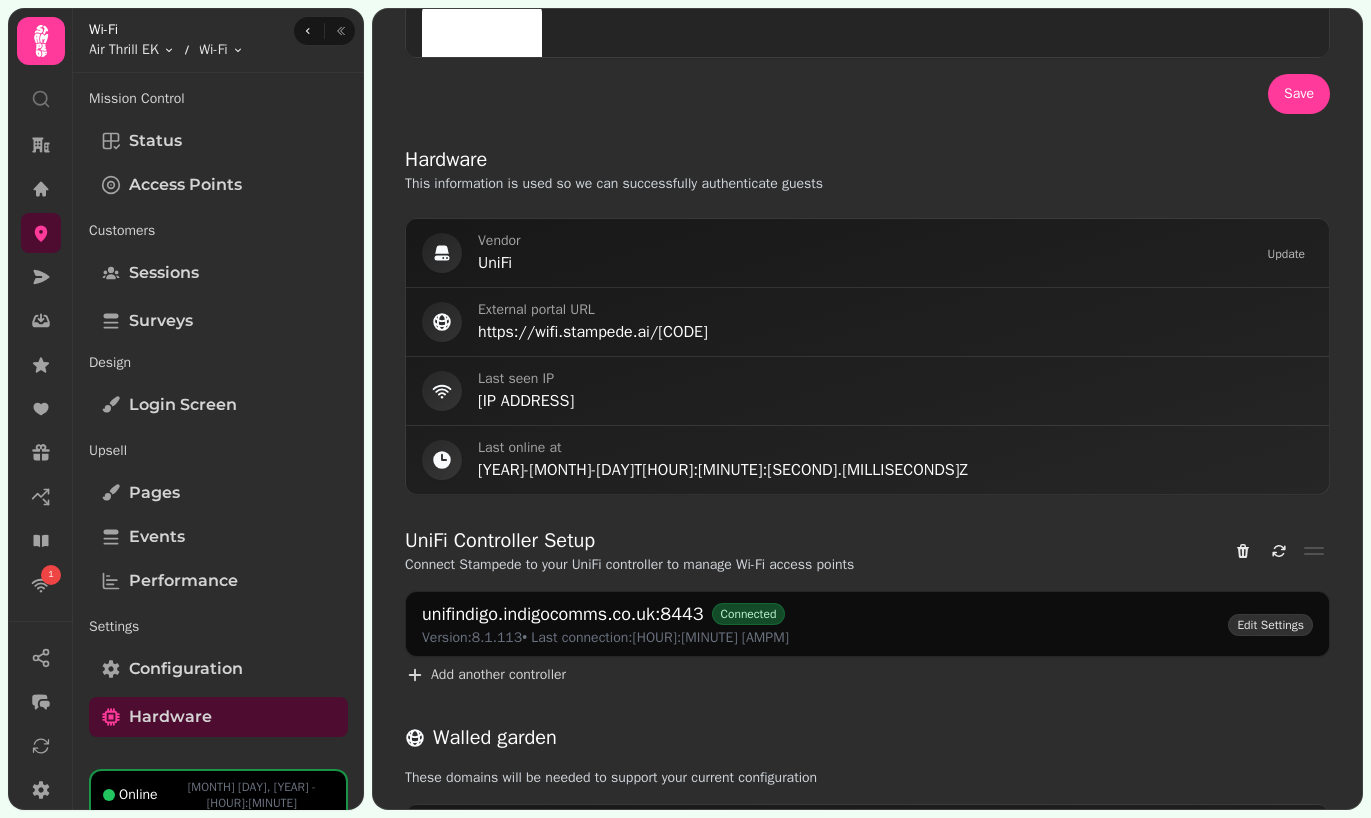 click on "Edit Settings" at bounding box center (1270, 625) 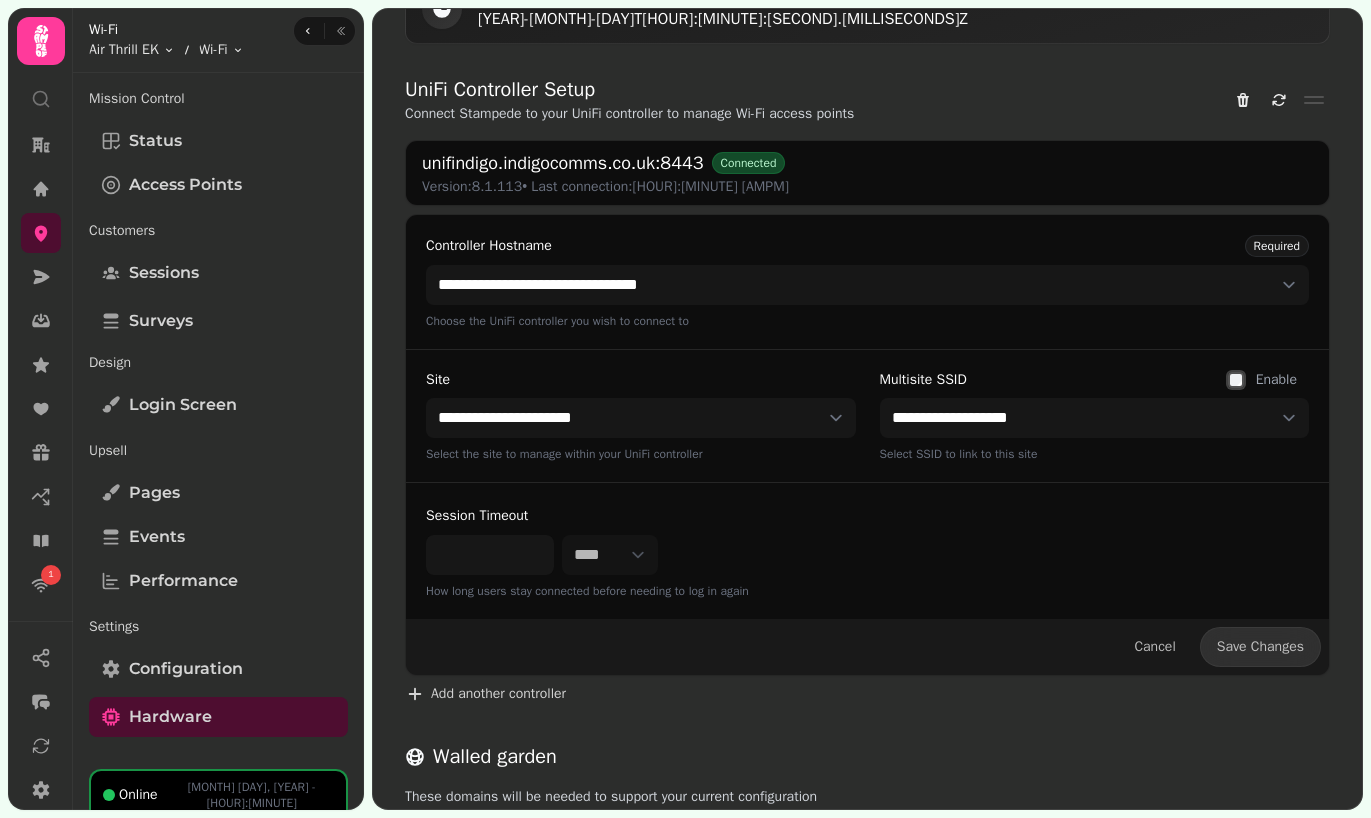 scroll, scrollTop: 1091, scrollLeft: 0, axis: vertical 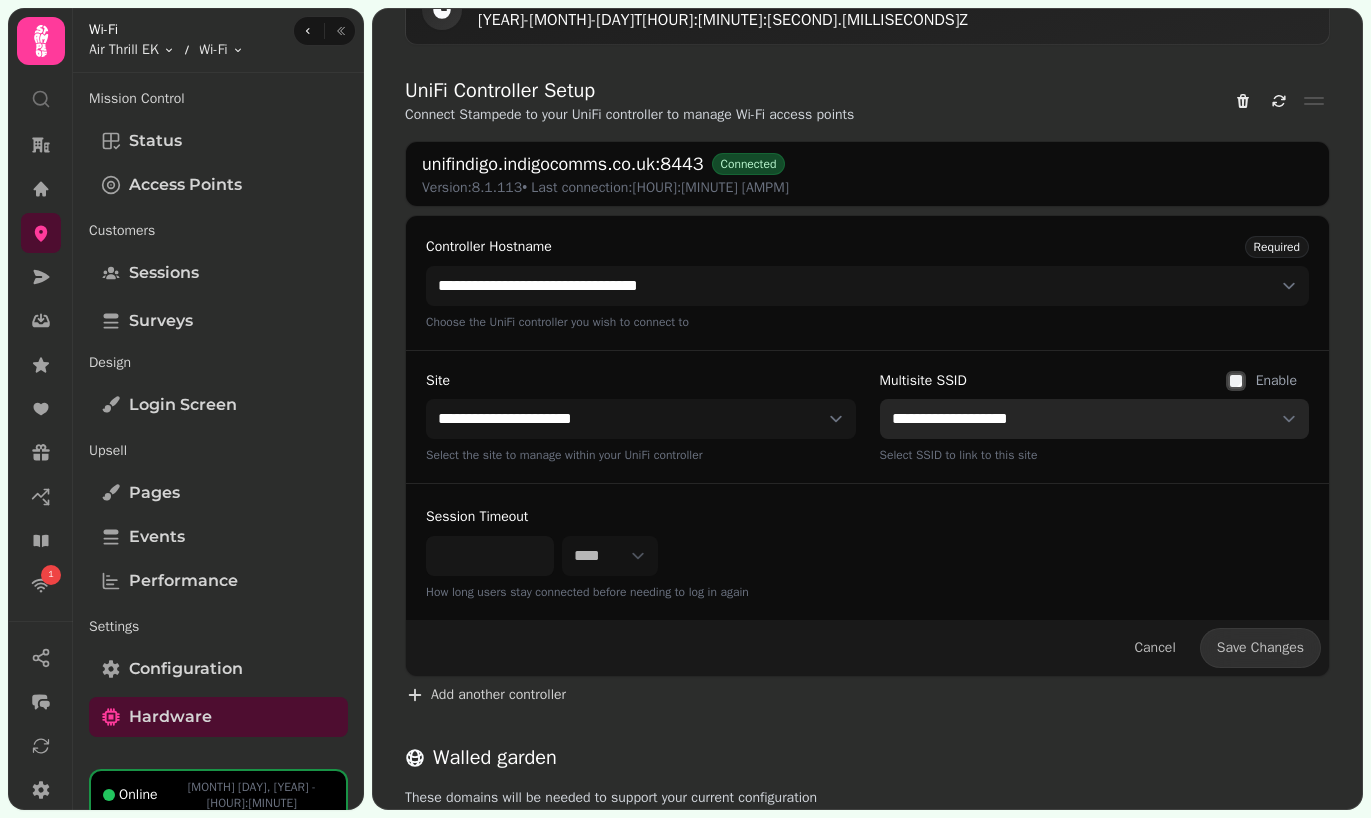 click on "**********" at bounding box center [1095, 419] 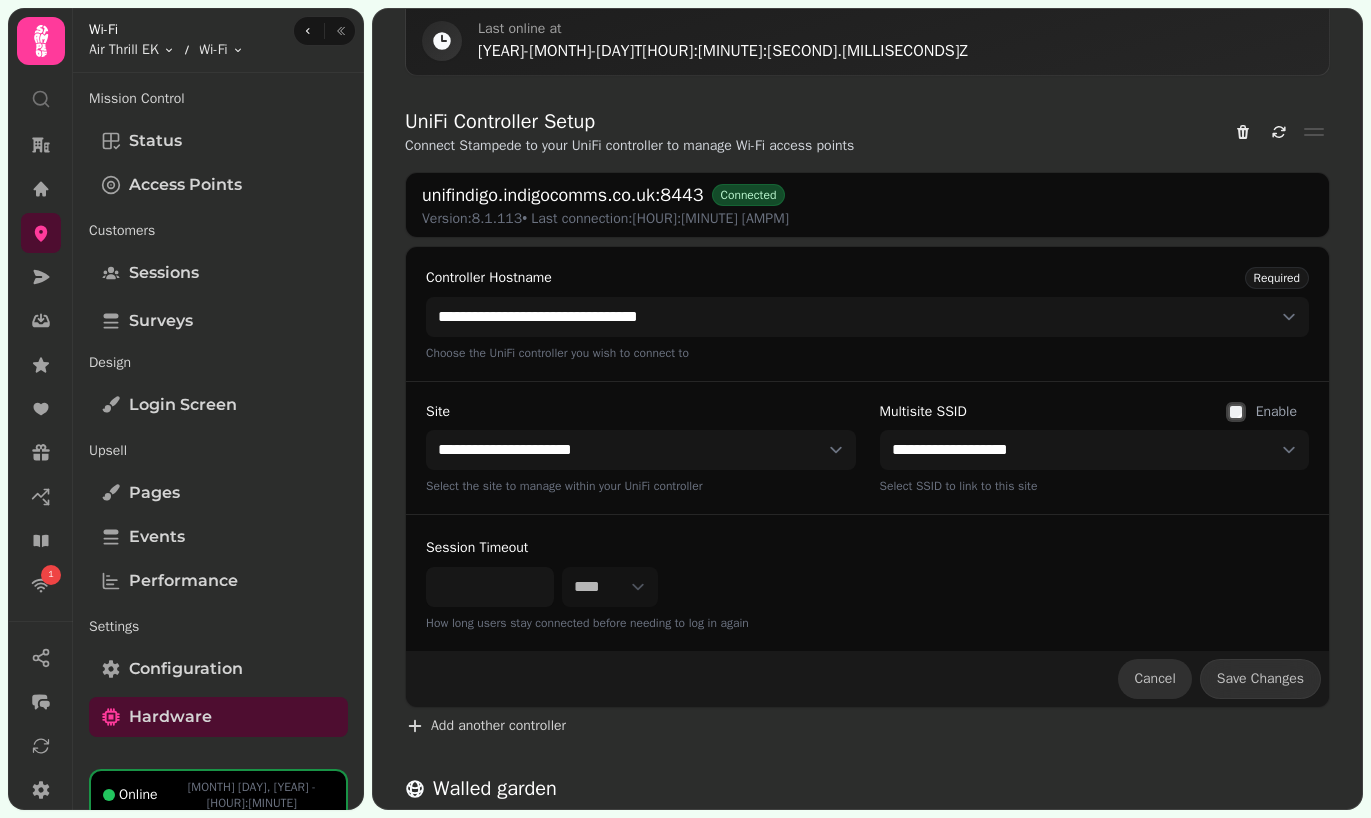 click on "Cancel" at bounding box center (1154, 679) 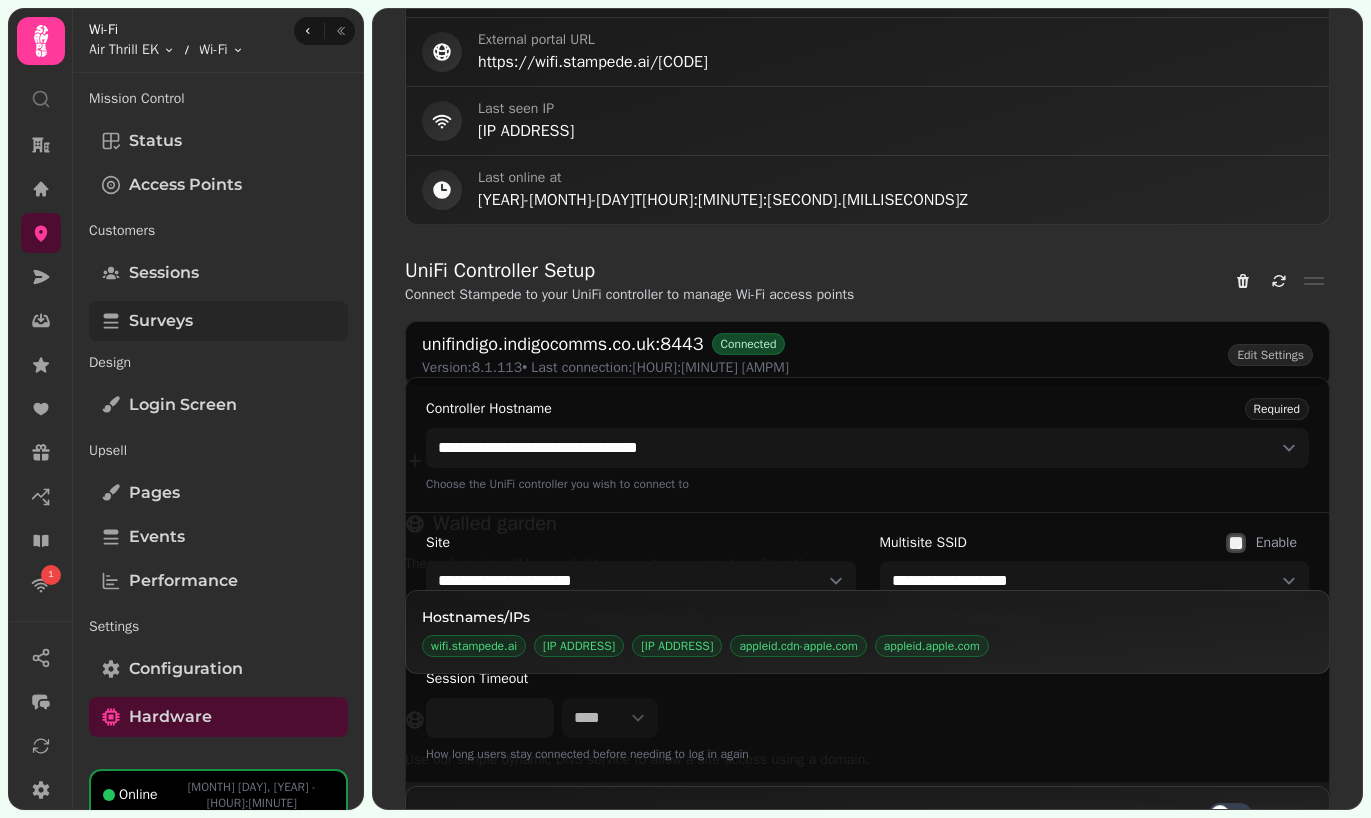 scroll, scrollTop: 911, scrollLeft: 0, axis: vertical 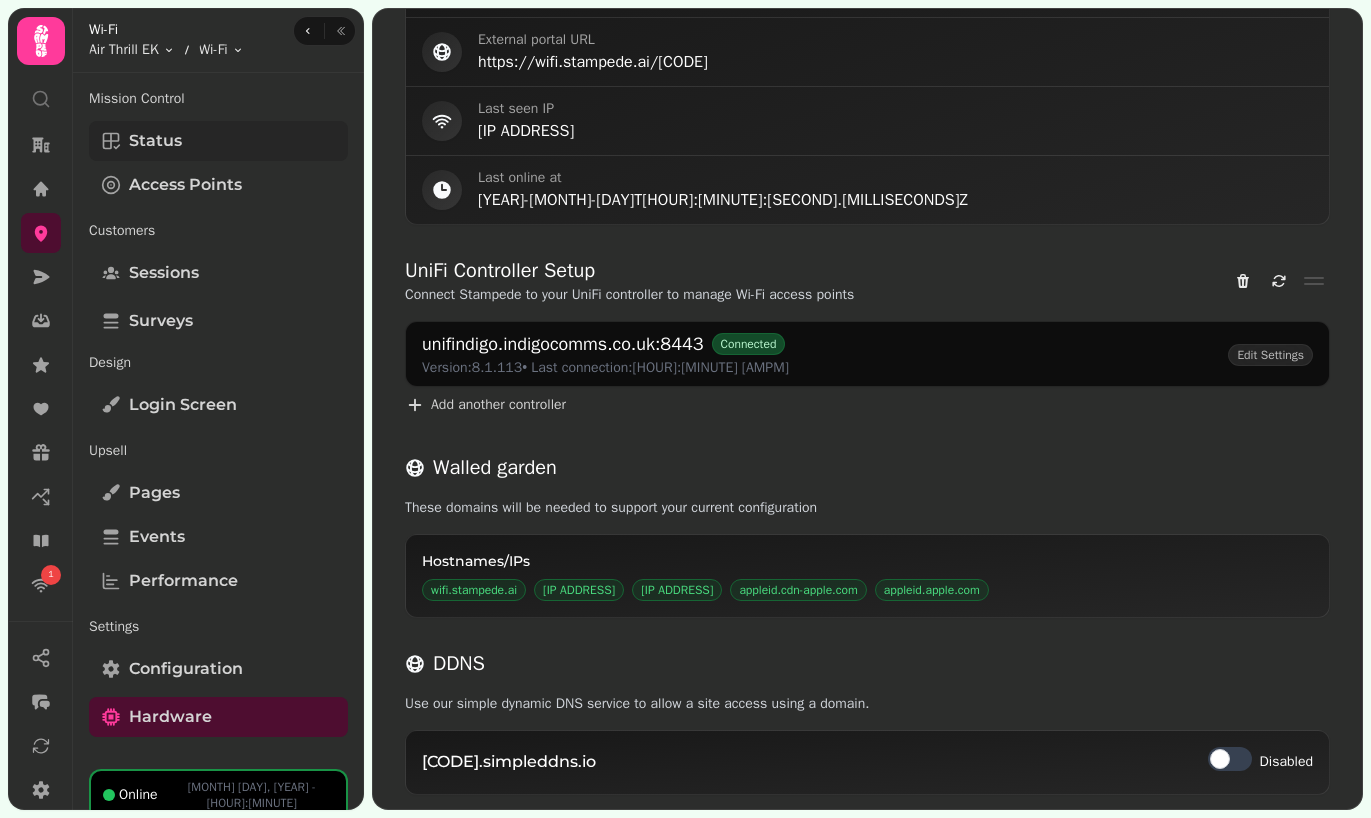 click on "Status" at bounding box center (218, 141) 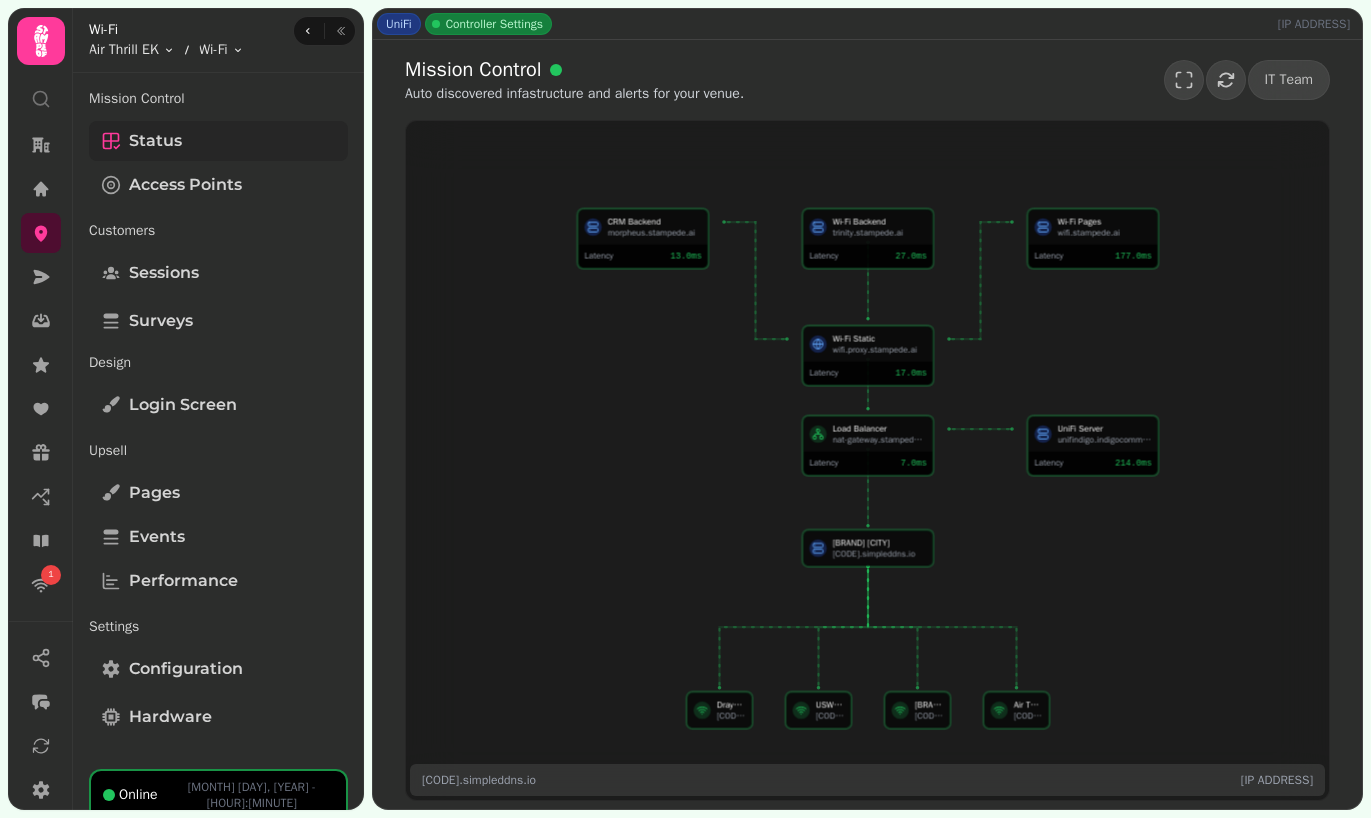 scroll, scrollTop: 0, scrollLeft: 0, axis: both 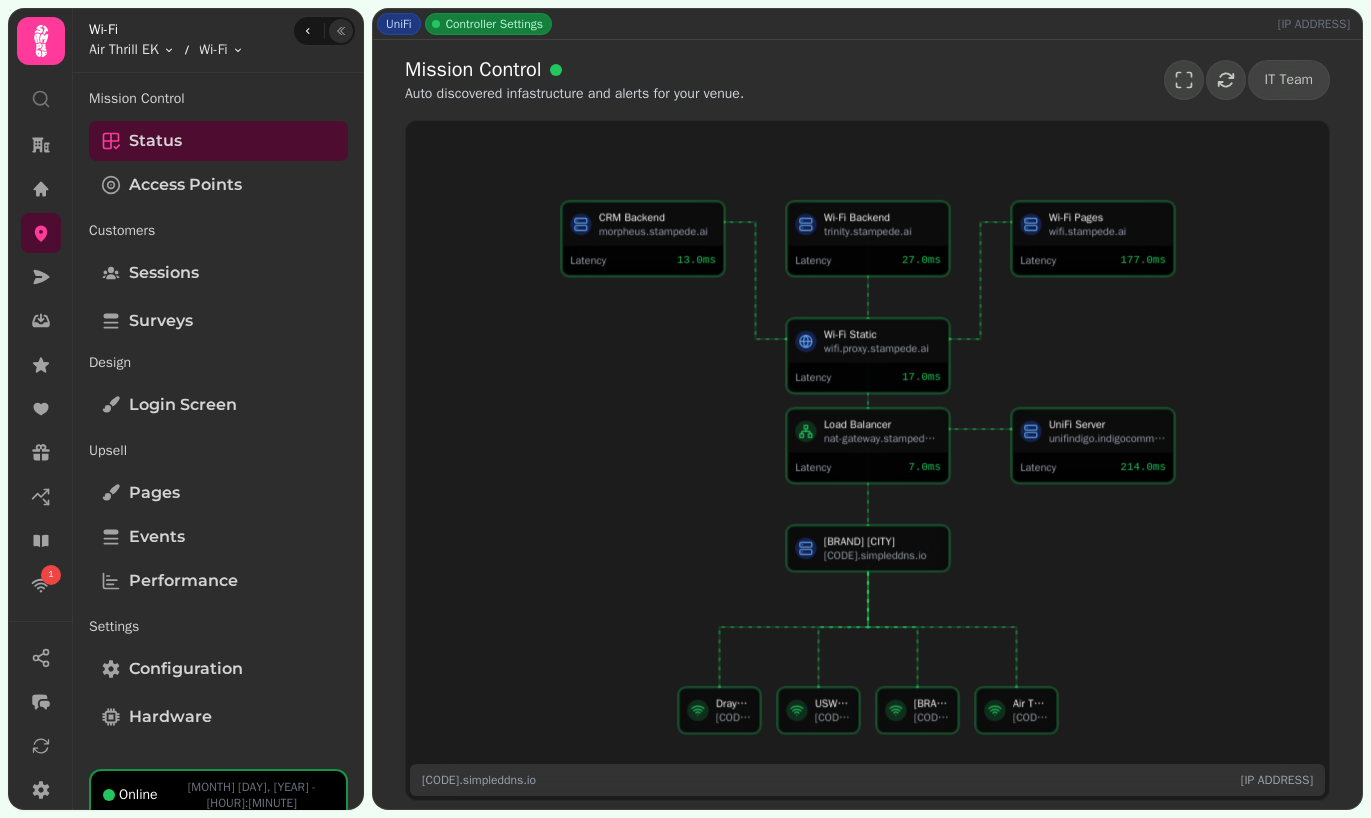 click at bounding box center (341, 31) 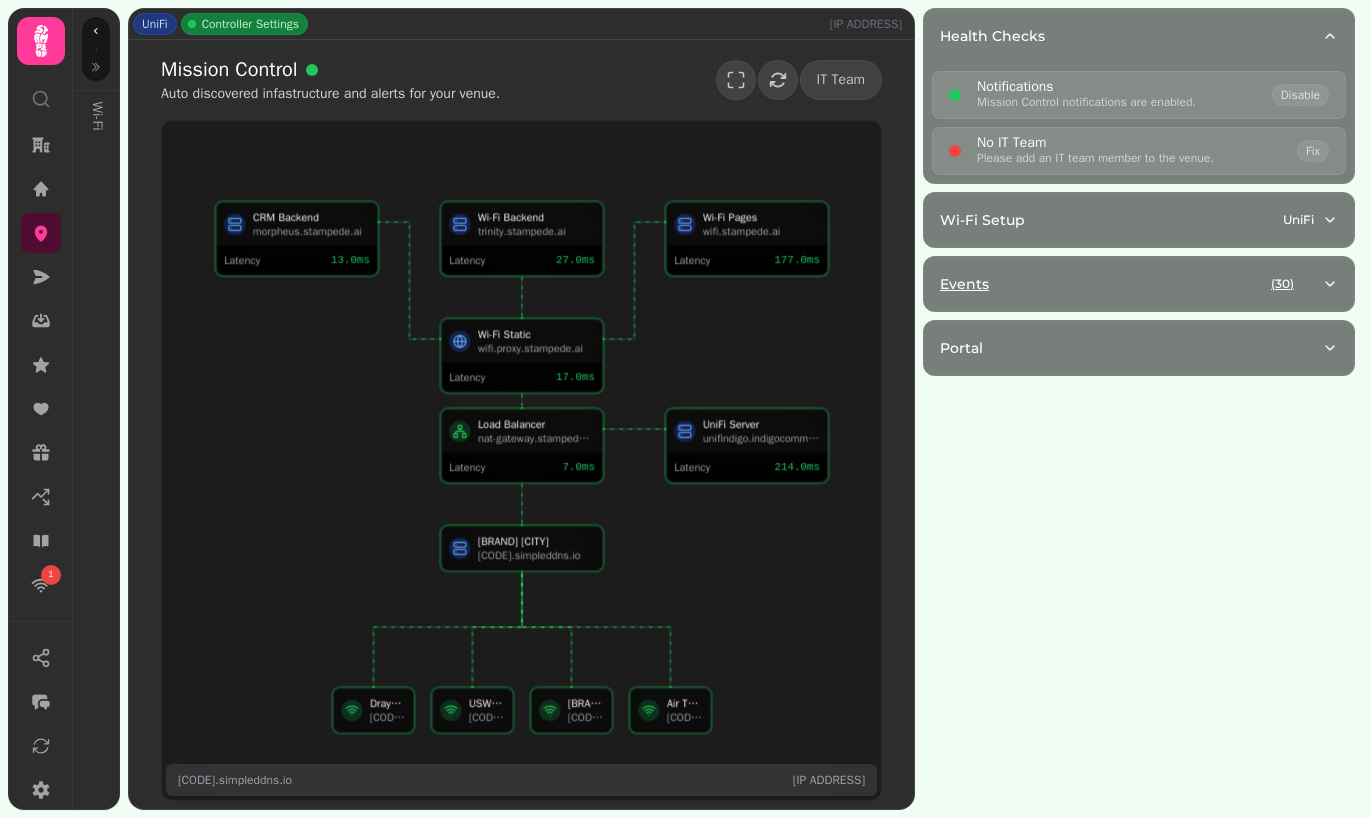 click on "Events ( 30 )" at bounding box center [1131, 284] 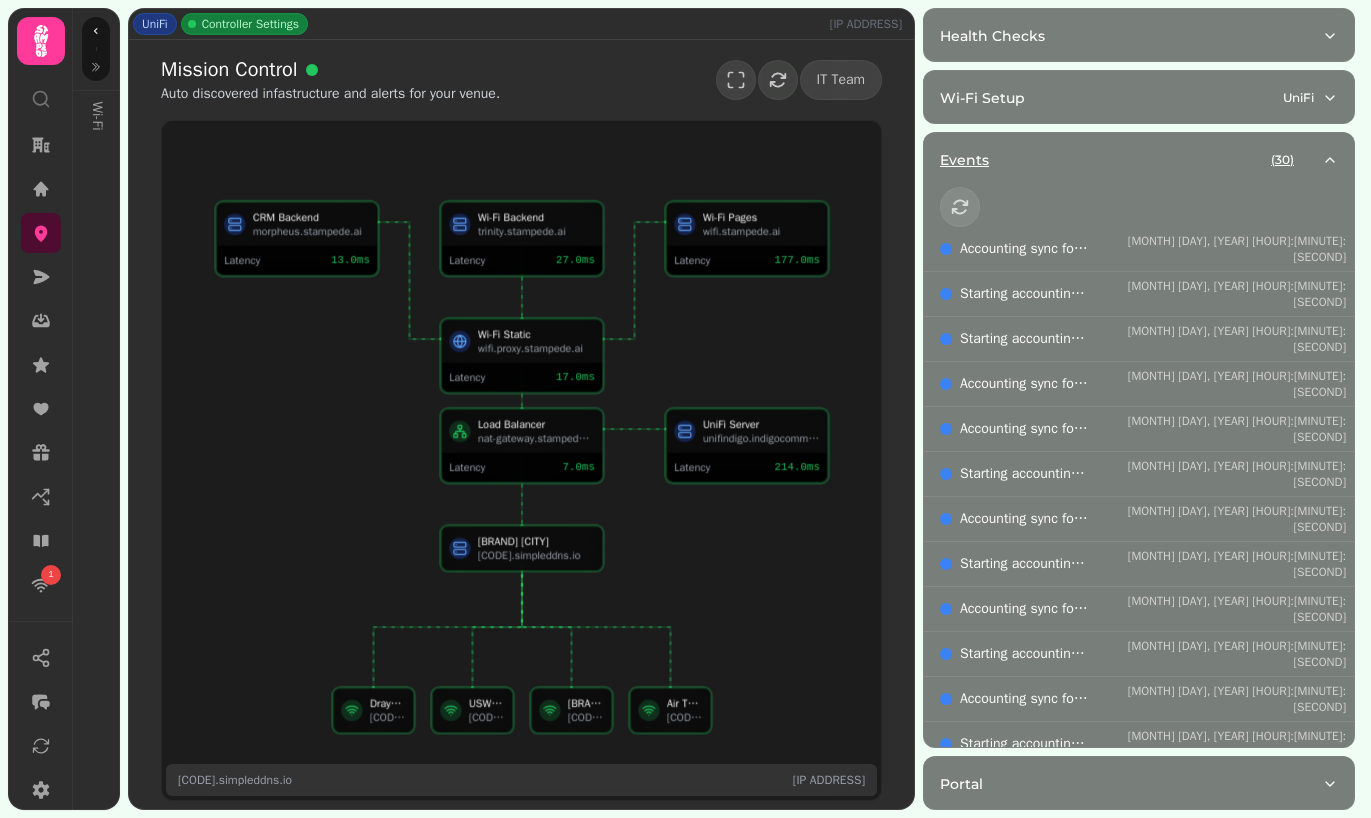 click on "Events ( 30 )" at bounding box center (1139, 160) 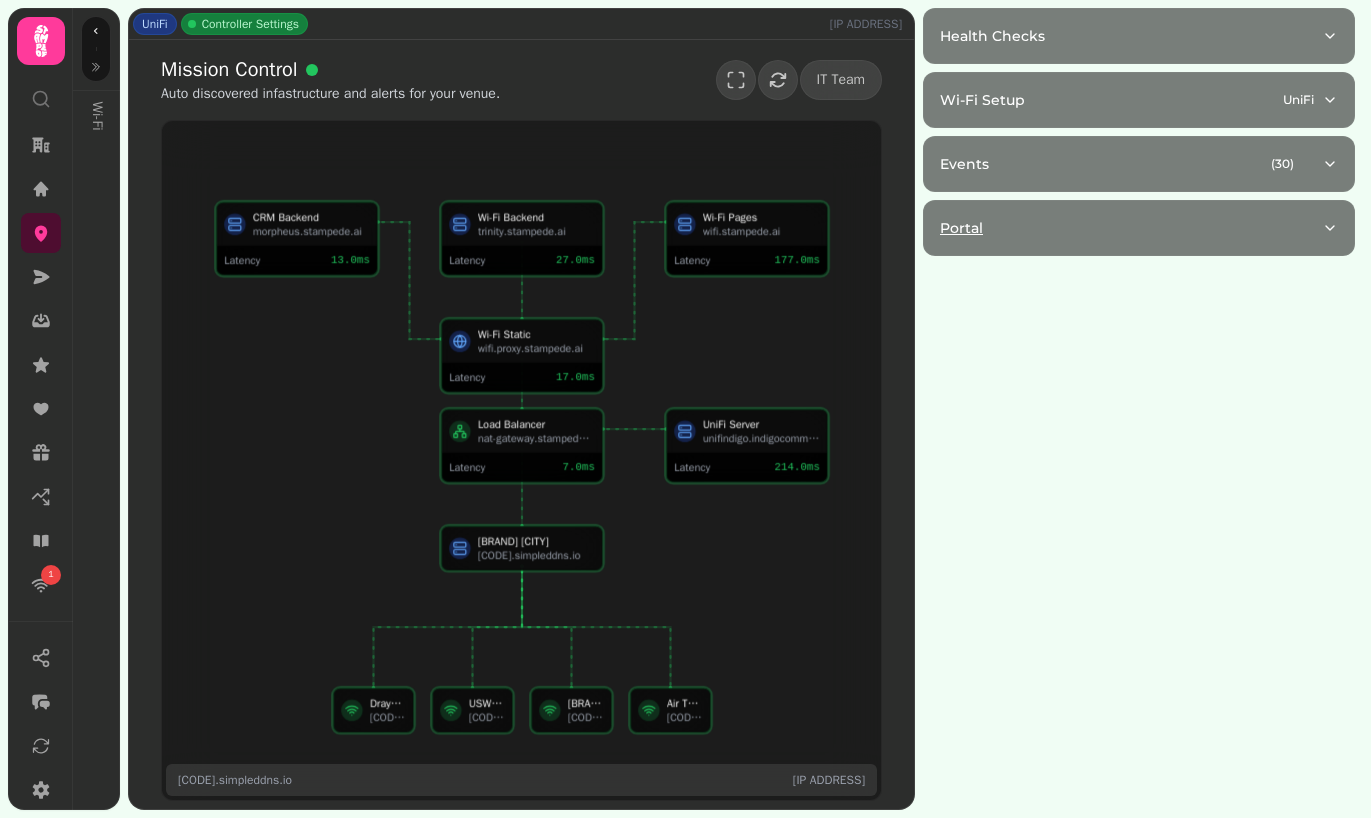 click on "Portal" at bounding box center (1131, 228) 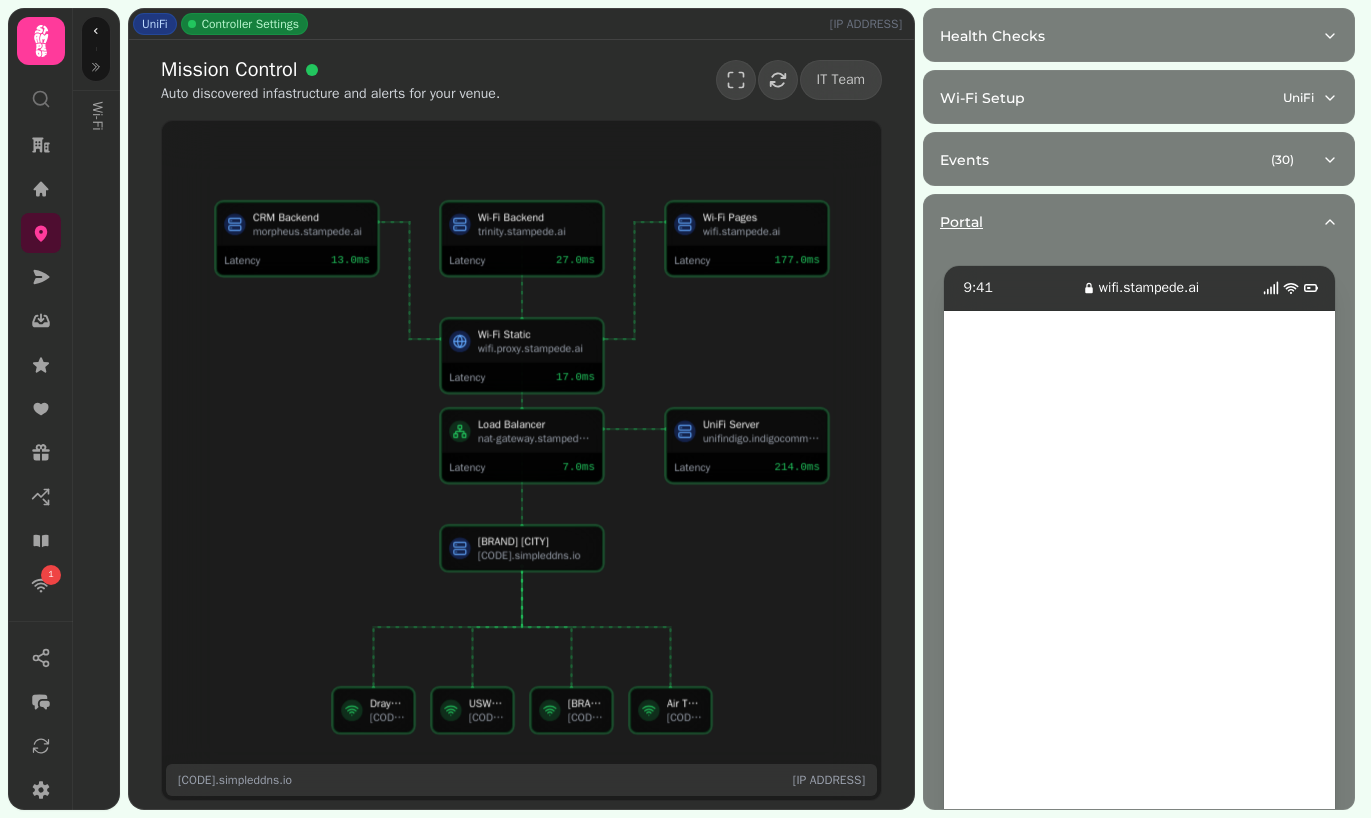 click on "Portal" at bounding box center (1131, 222) 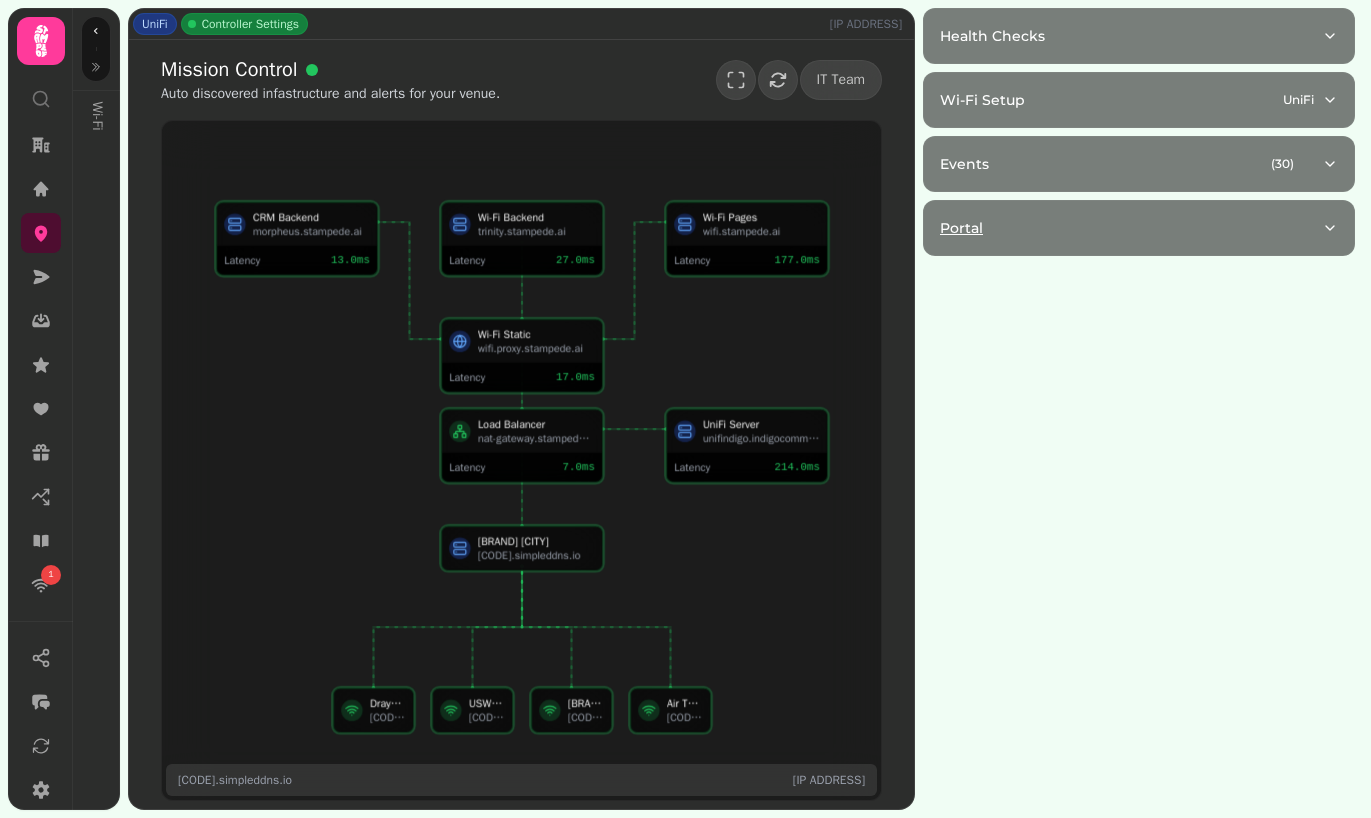 click on "Portal" at bounding box center [1131, 228] 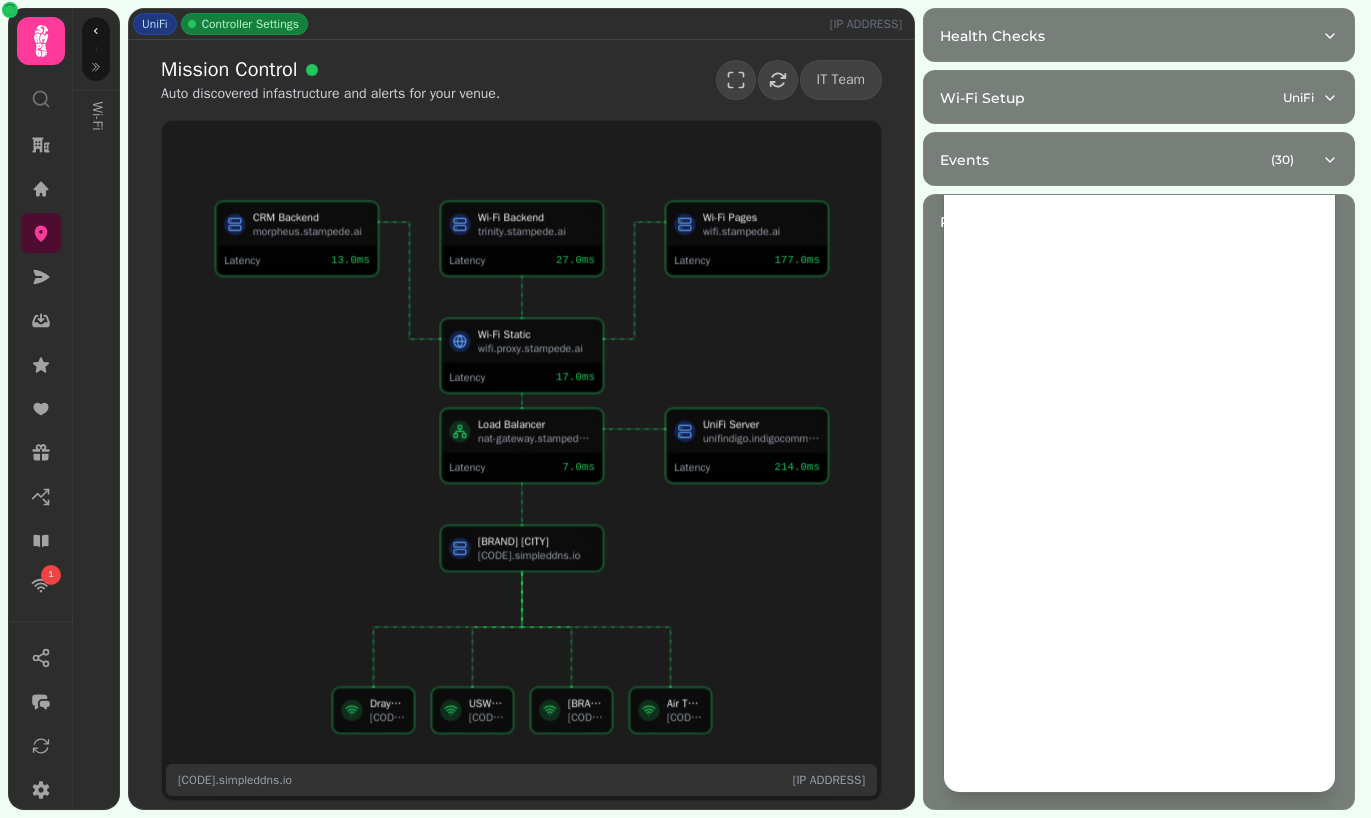 scroll, scrollTop: 0, scrollLeft: 0, axis: both 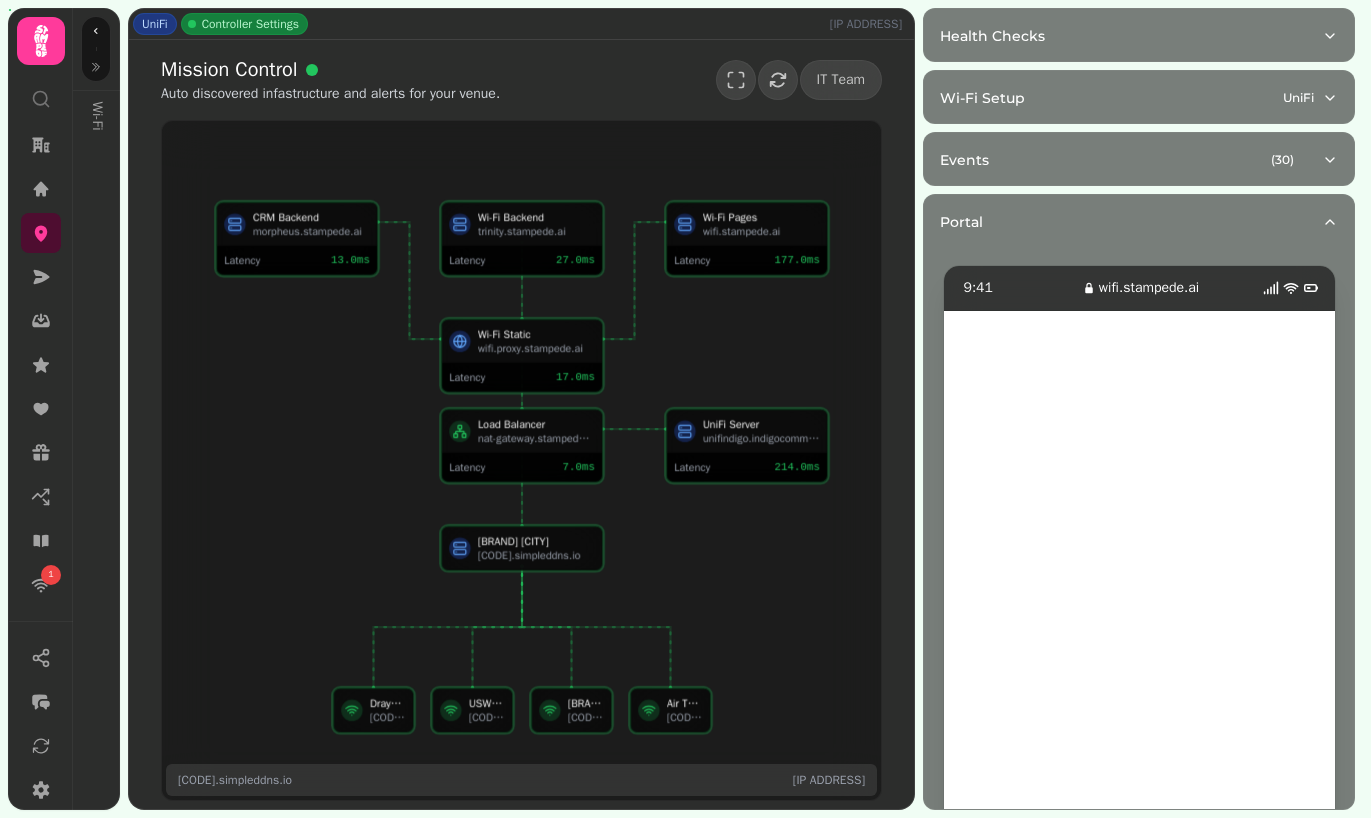 click on "9:41 wifi.stampede.ai" at bounding box center [1139, 288] 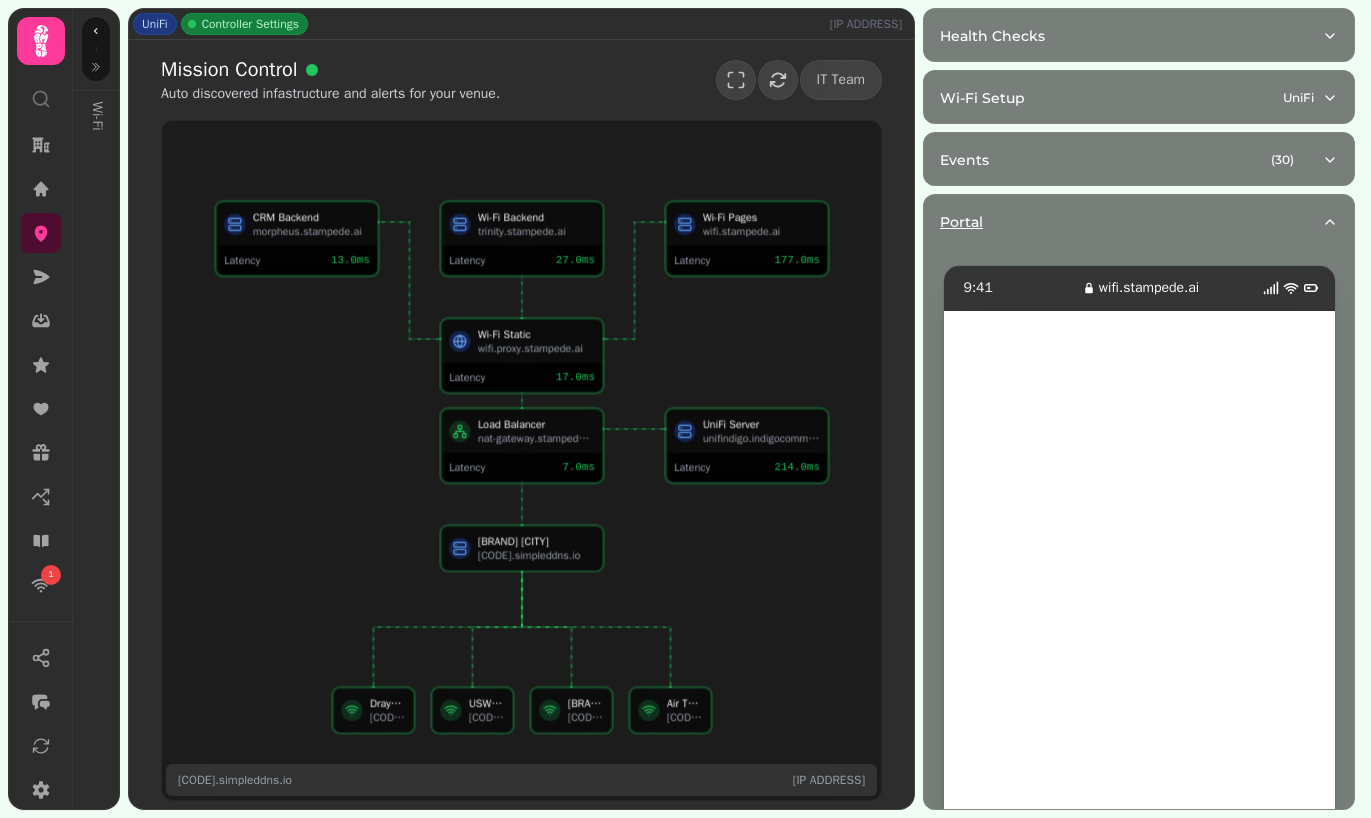 click on "Portal" at bounding box center [1131, 222] 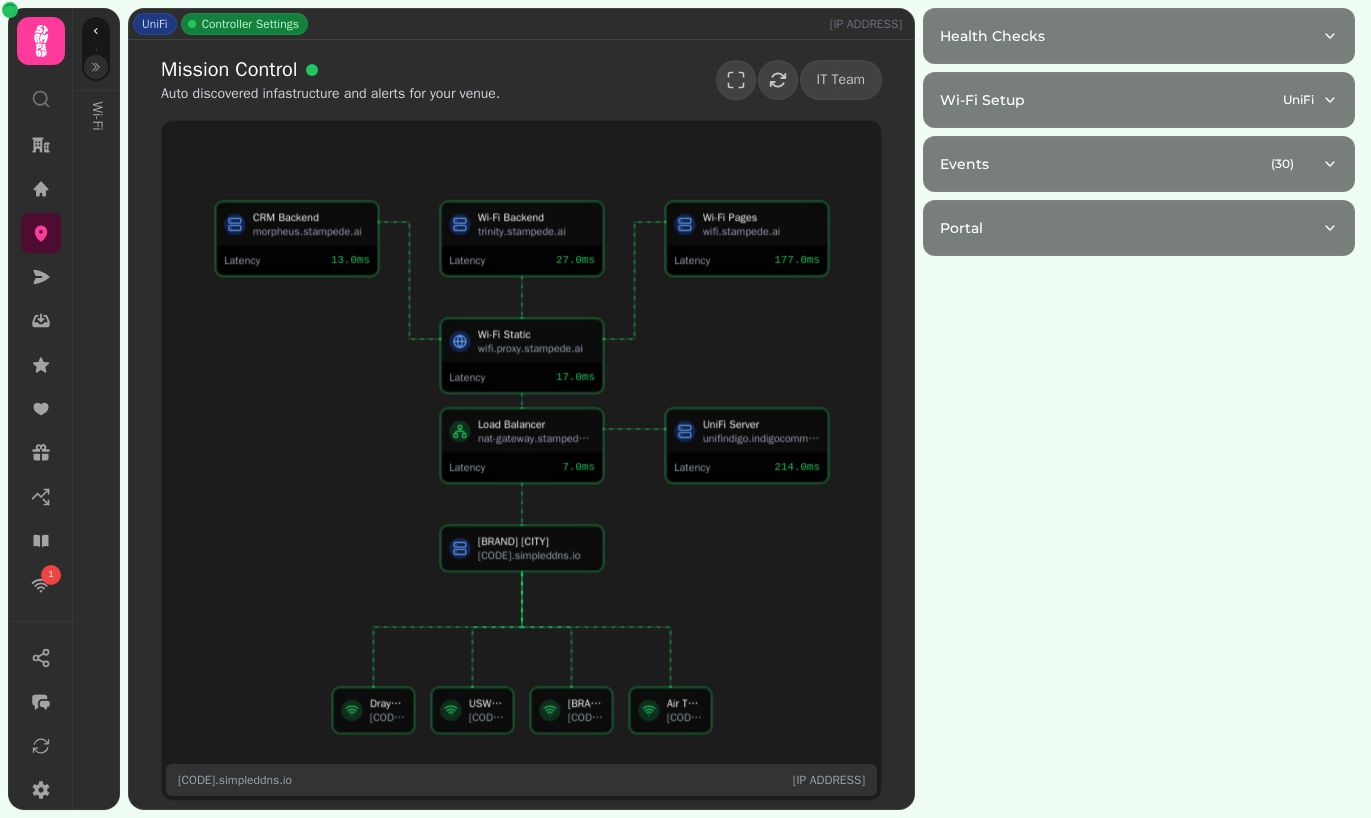 click at bounding box center [96, 67] 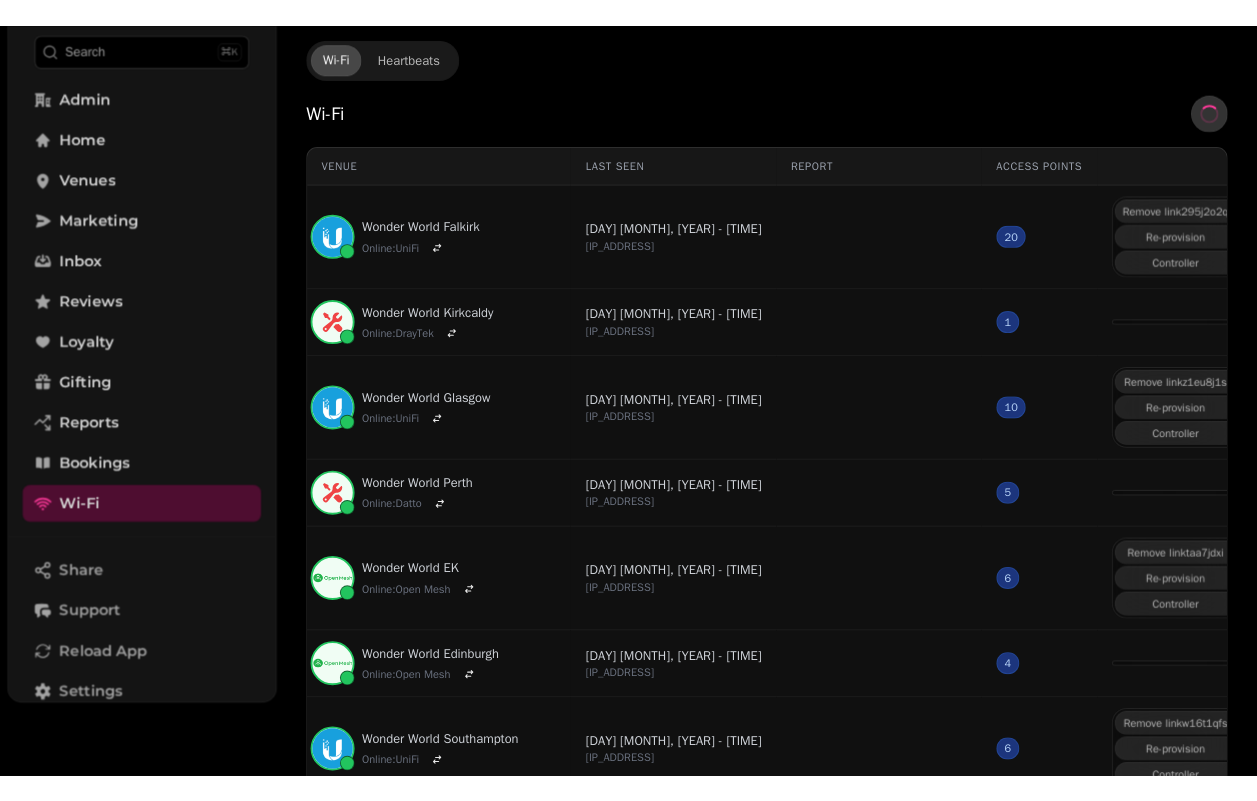 scroll, scrollTop: 0, scrollLeft: 0, axis: both 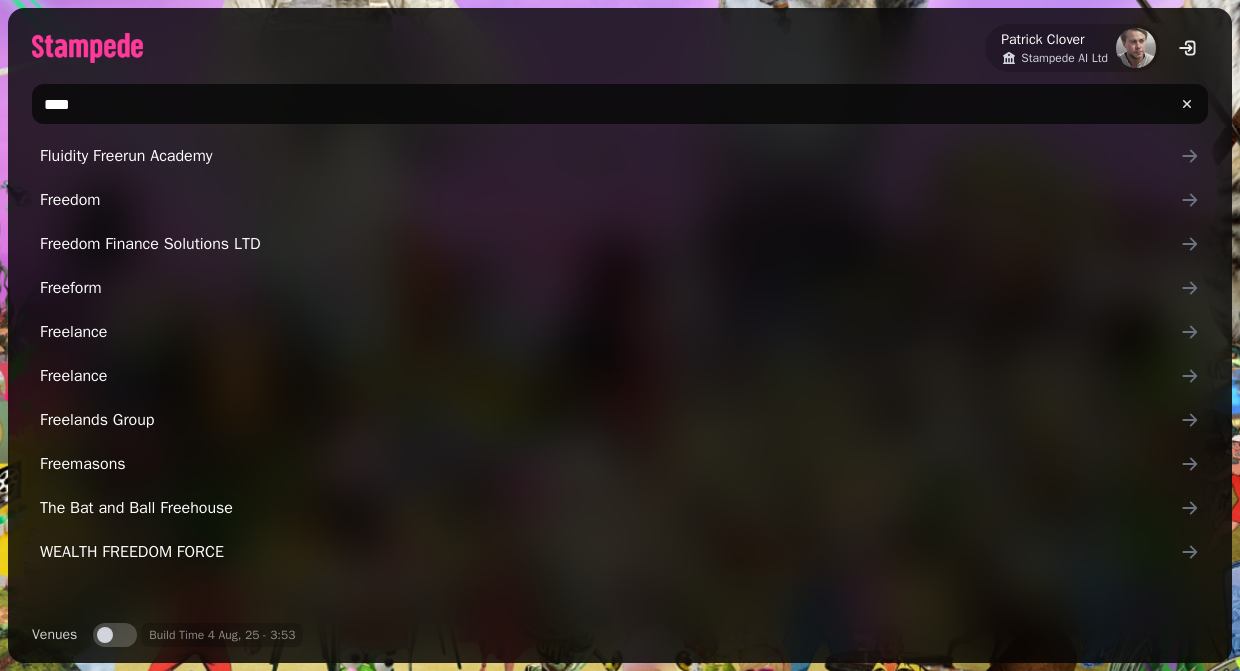 click on "Venues" at bounding box center [115, 635] 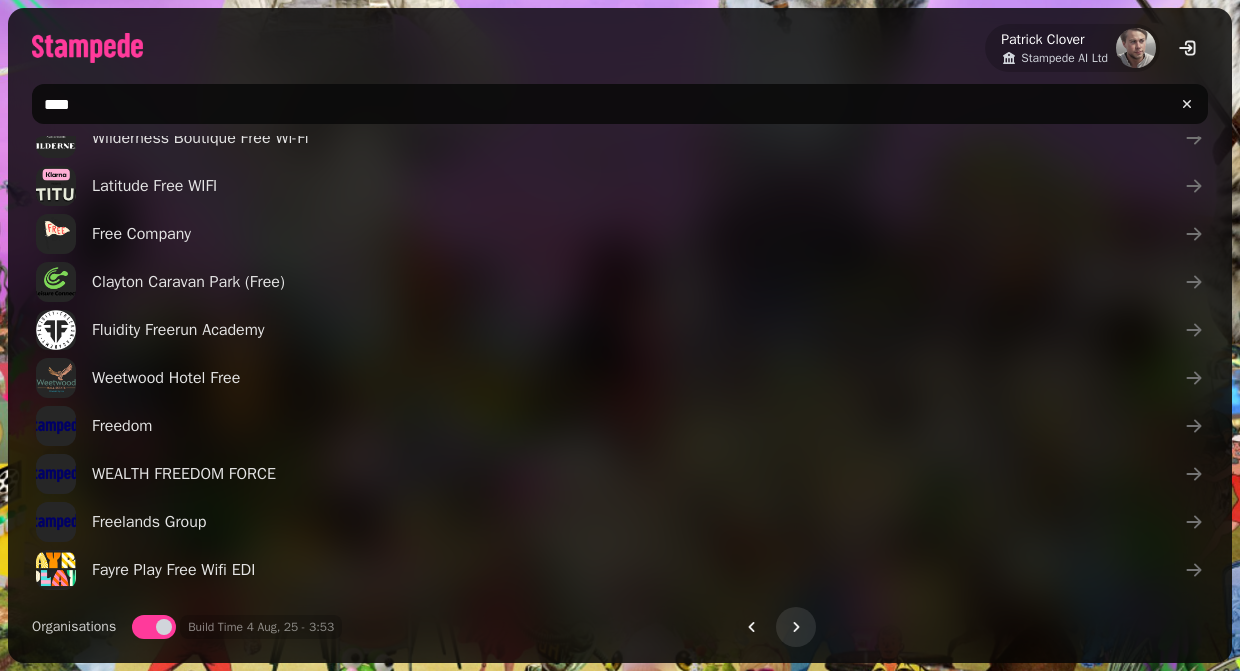 scroll, scrollTop: 0, scrollLeft: 0, axis: both 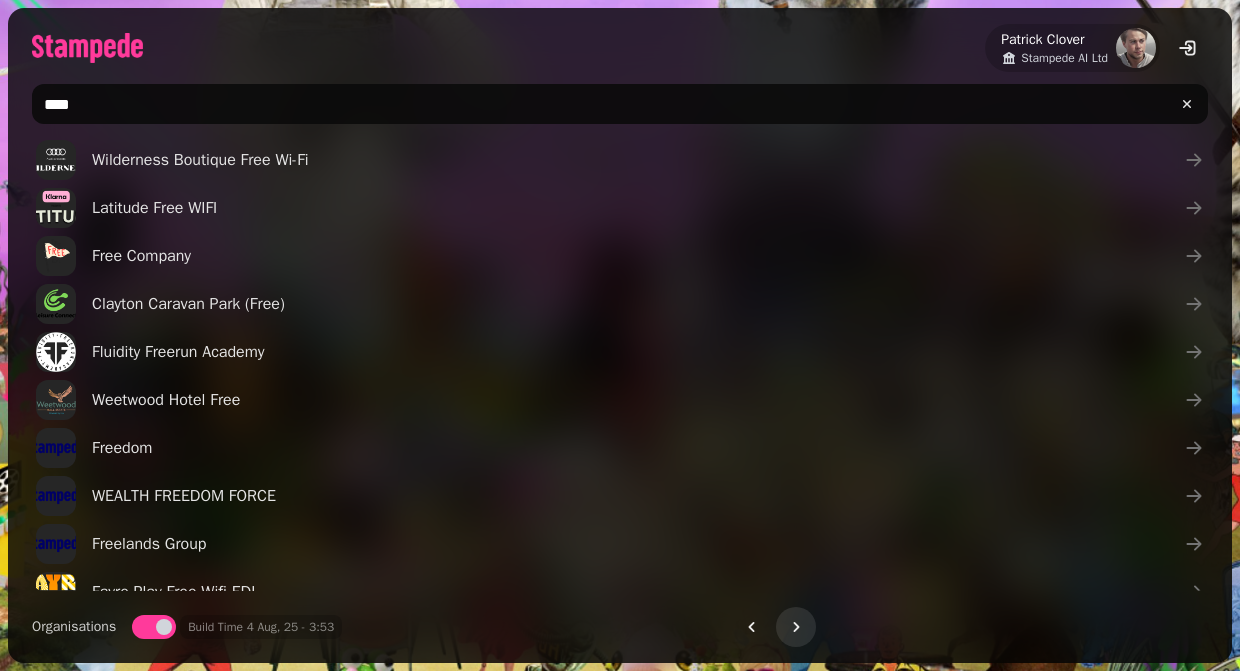 click on "****" at bounding box center [620, 104] 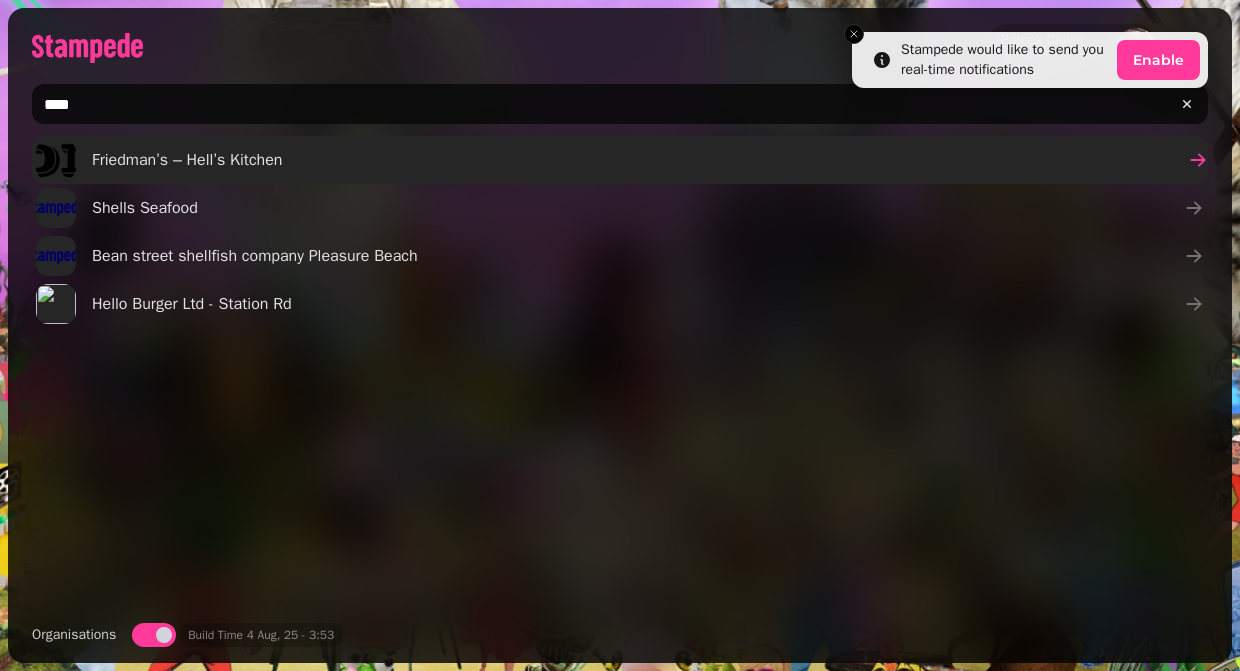 type on "****" 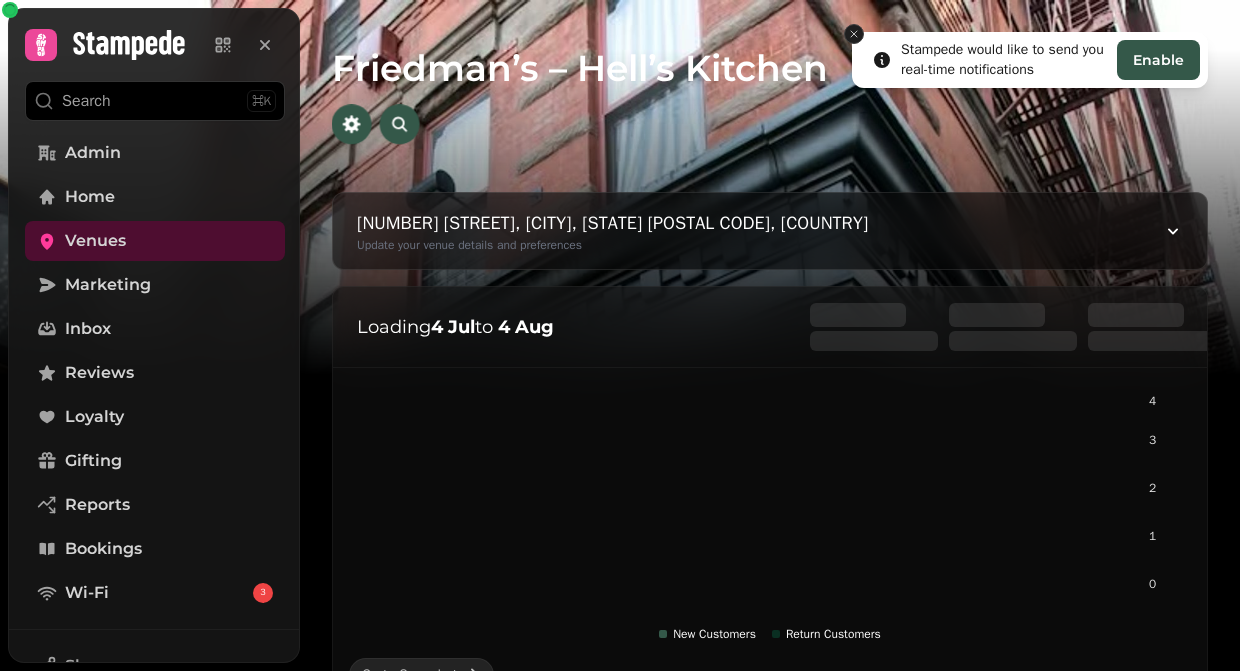 click 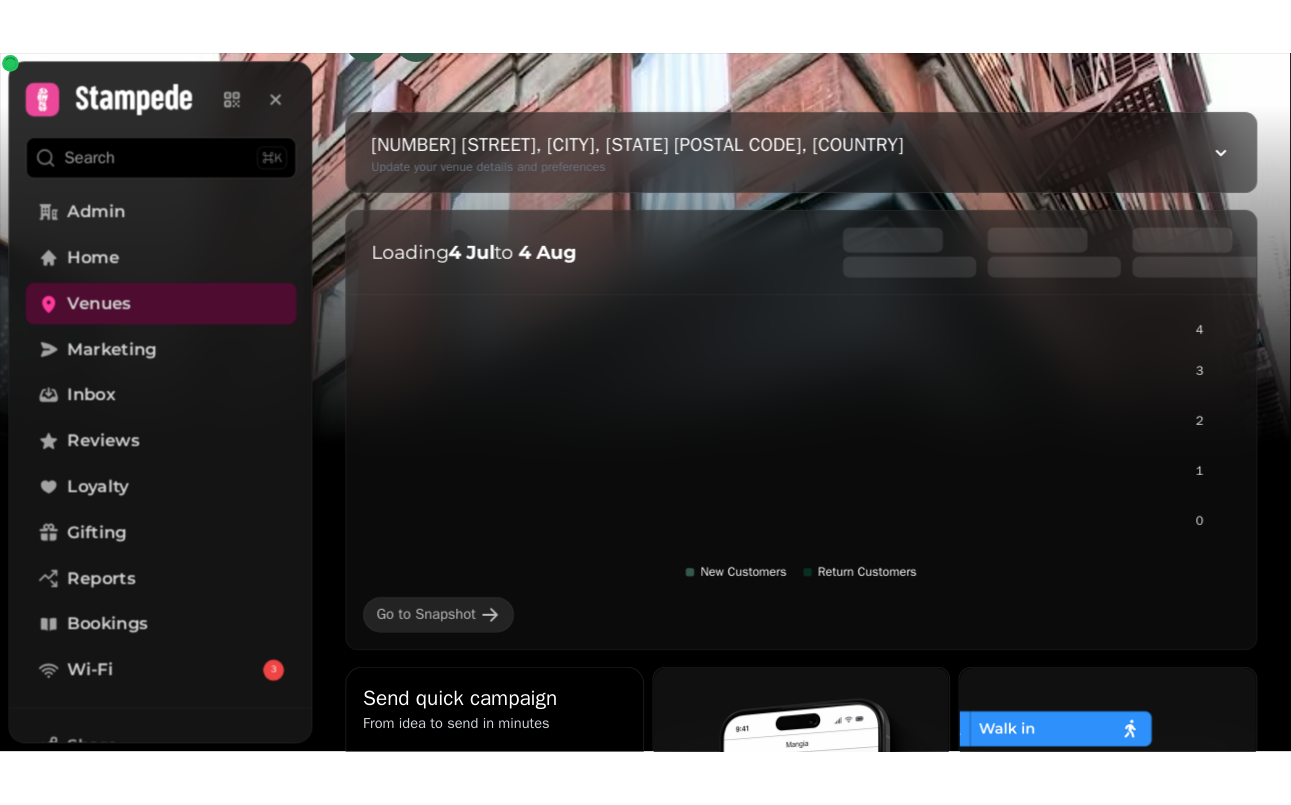scroll, scrollTop: 0, scrollLeft: 0, axis: both 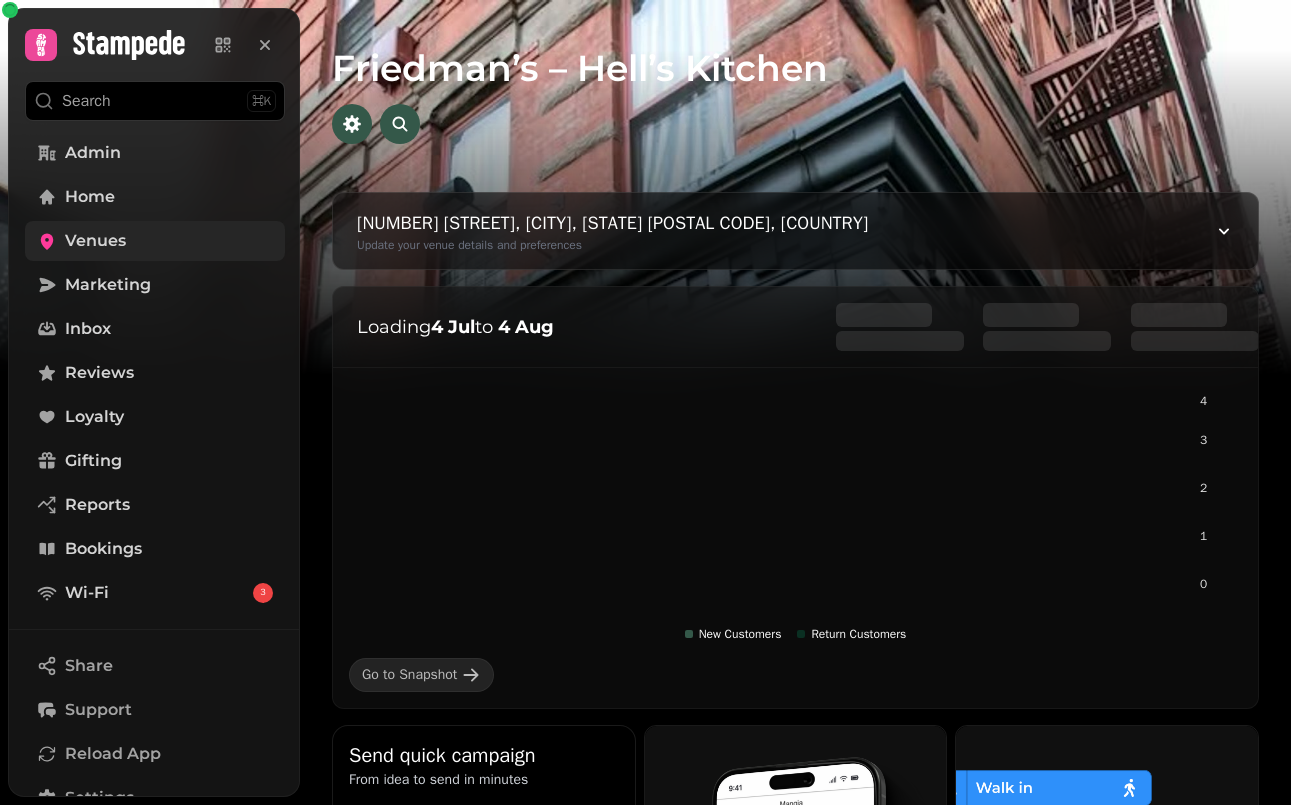 click on "Venues" at bounding box center [95, 241] 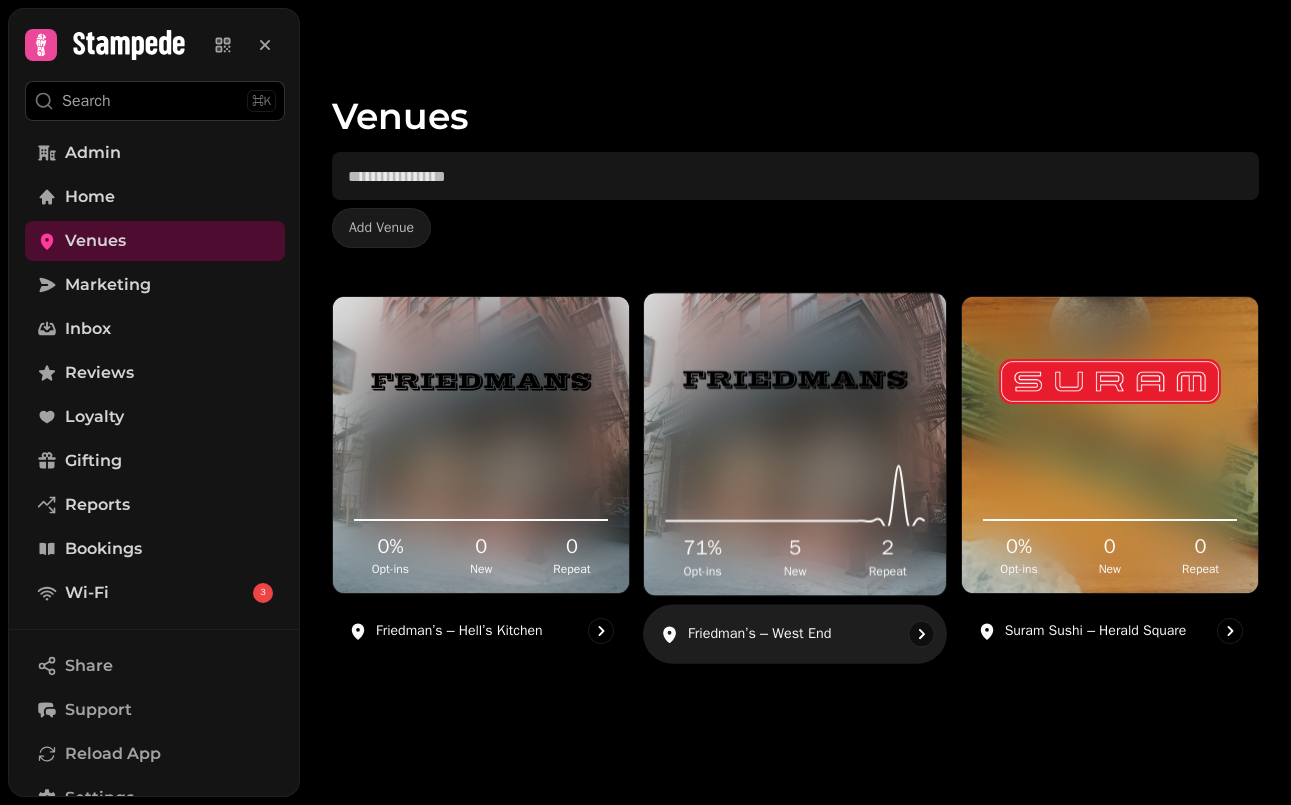 click at bounding box center [795, 379] 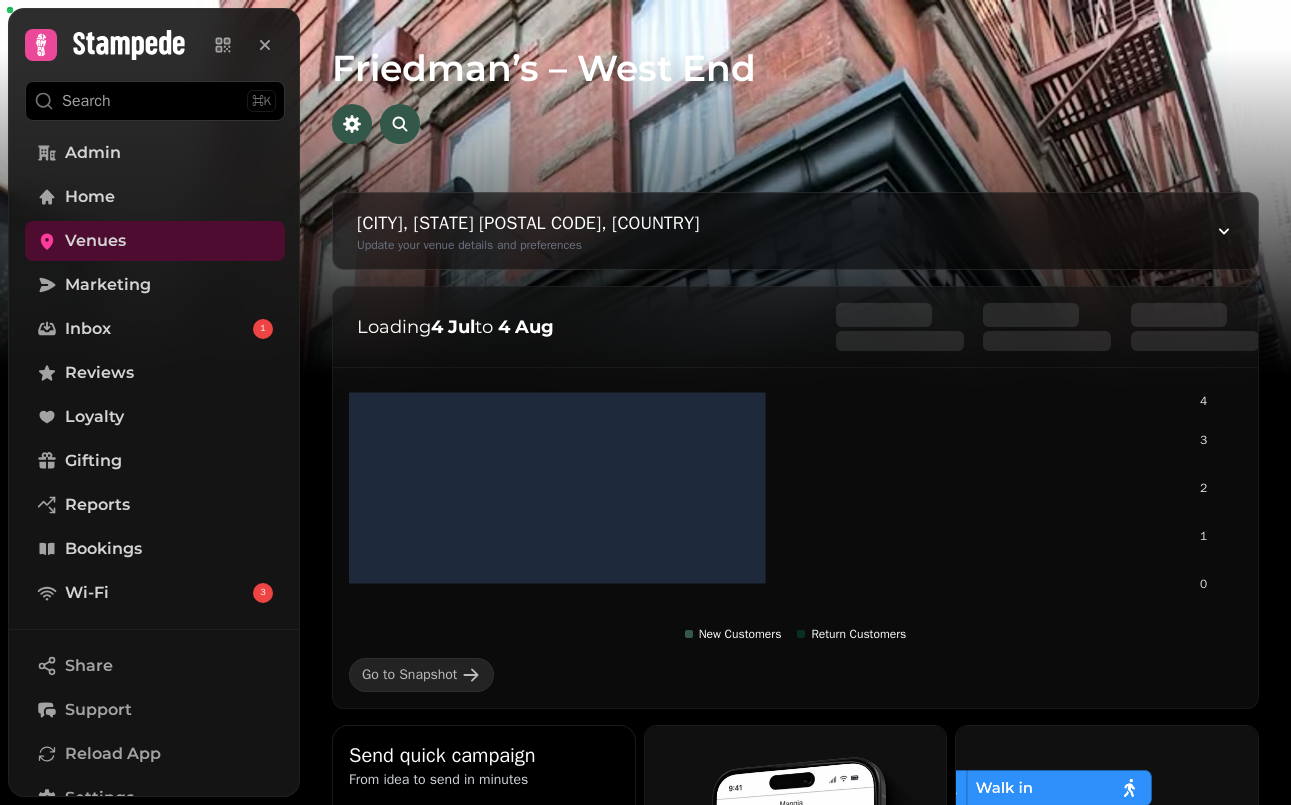 scroll, scrollTop: 1193, scrollLeft: 0, axis: vertical 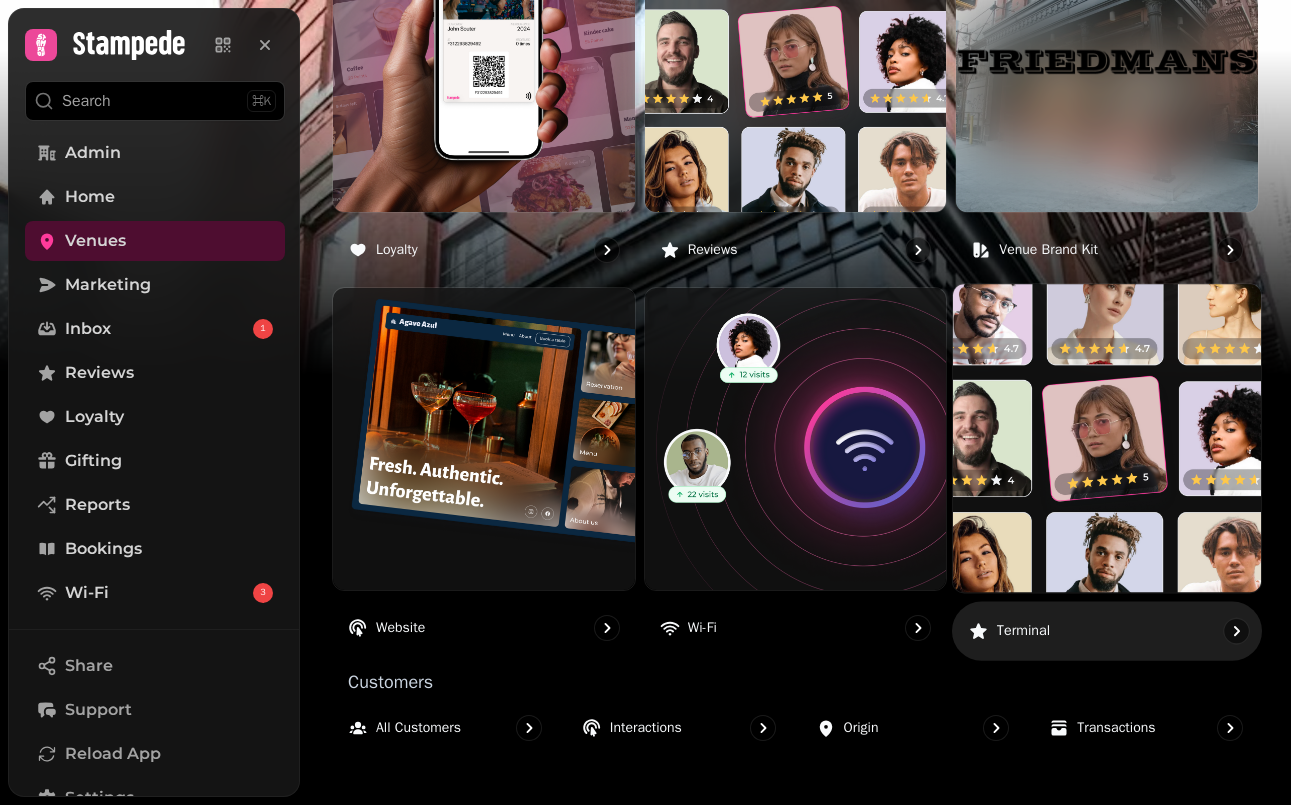 click at bounding box center (1107, 438) 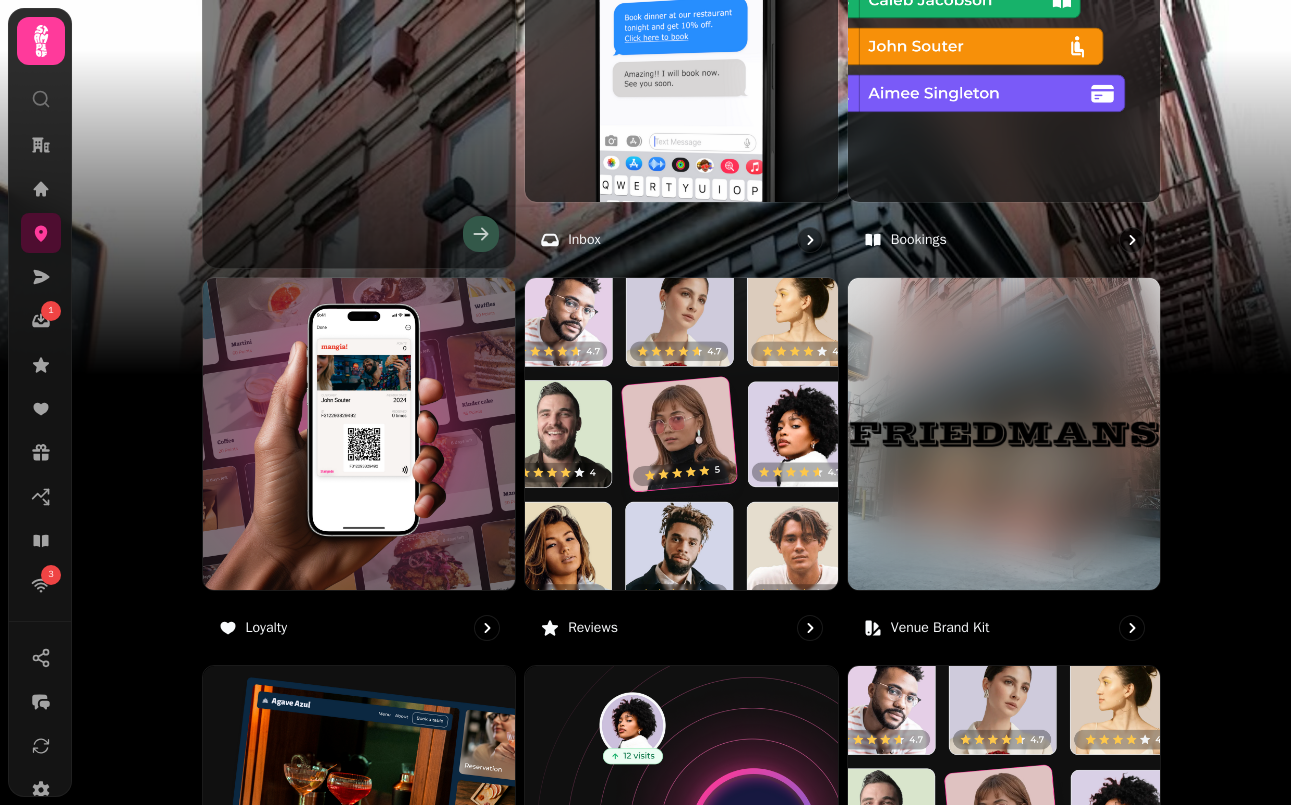 scroll, scrollTop: 1226, scrollLeft: 0, axis: vertical 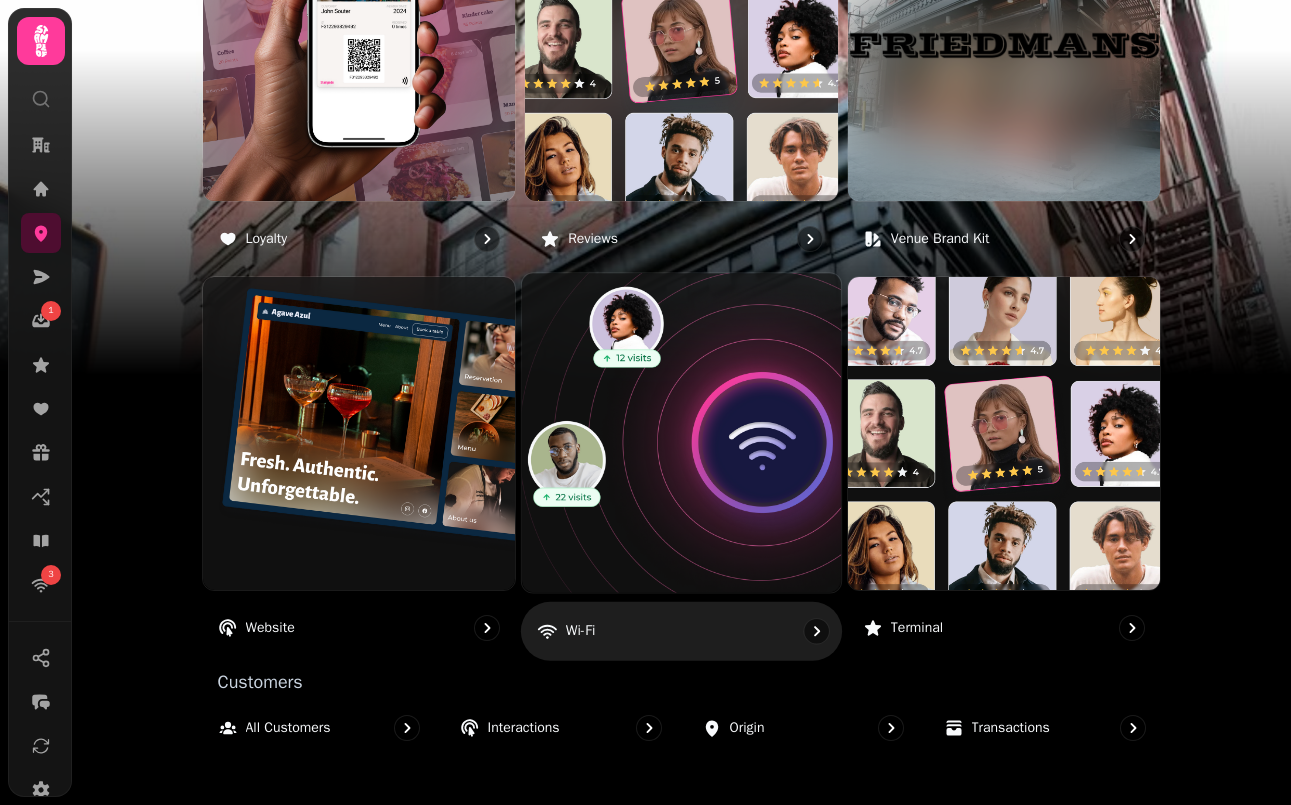 click at bounding box center [681, 433] 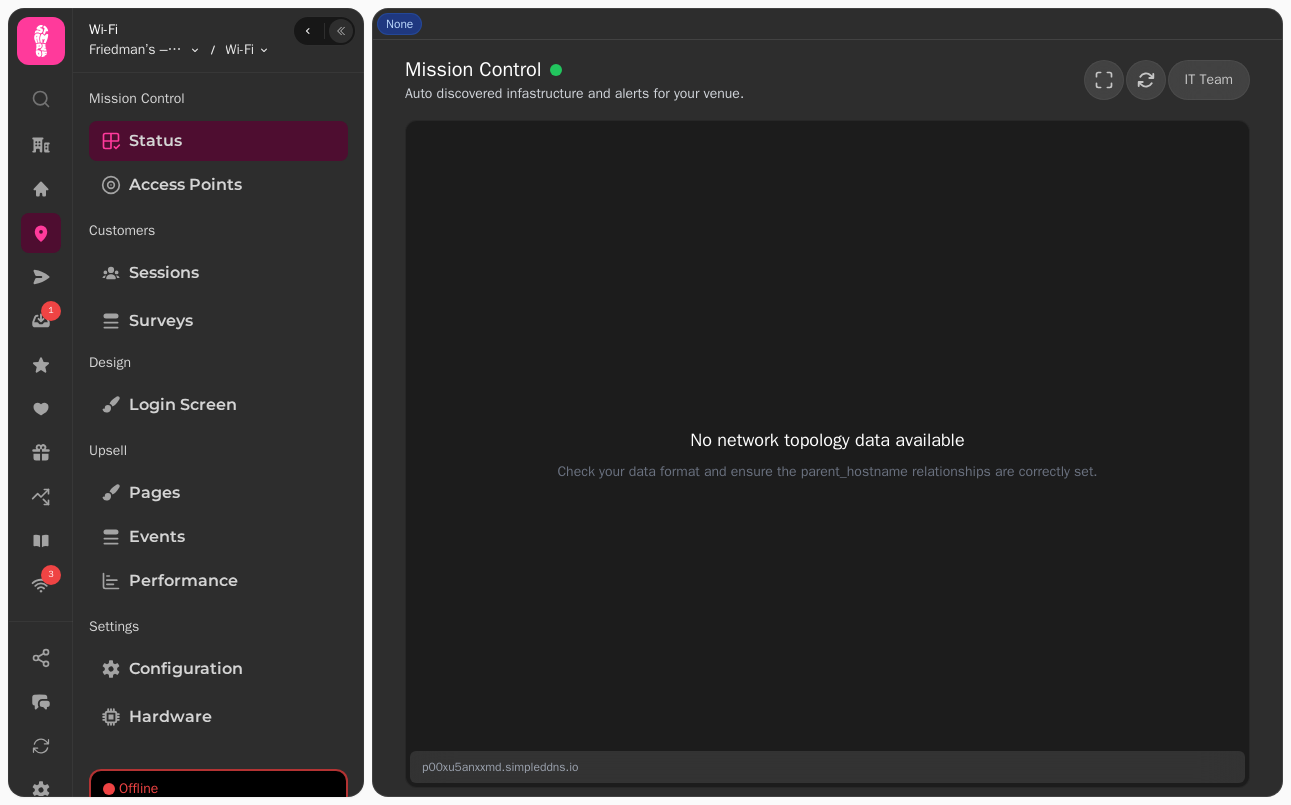 click at bounding box center (341, 31) 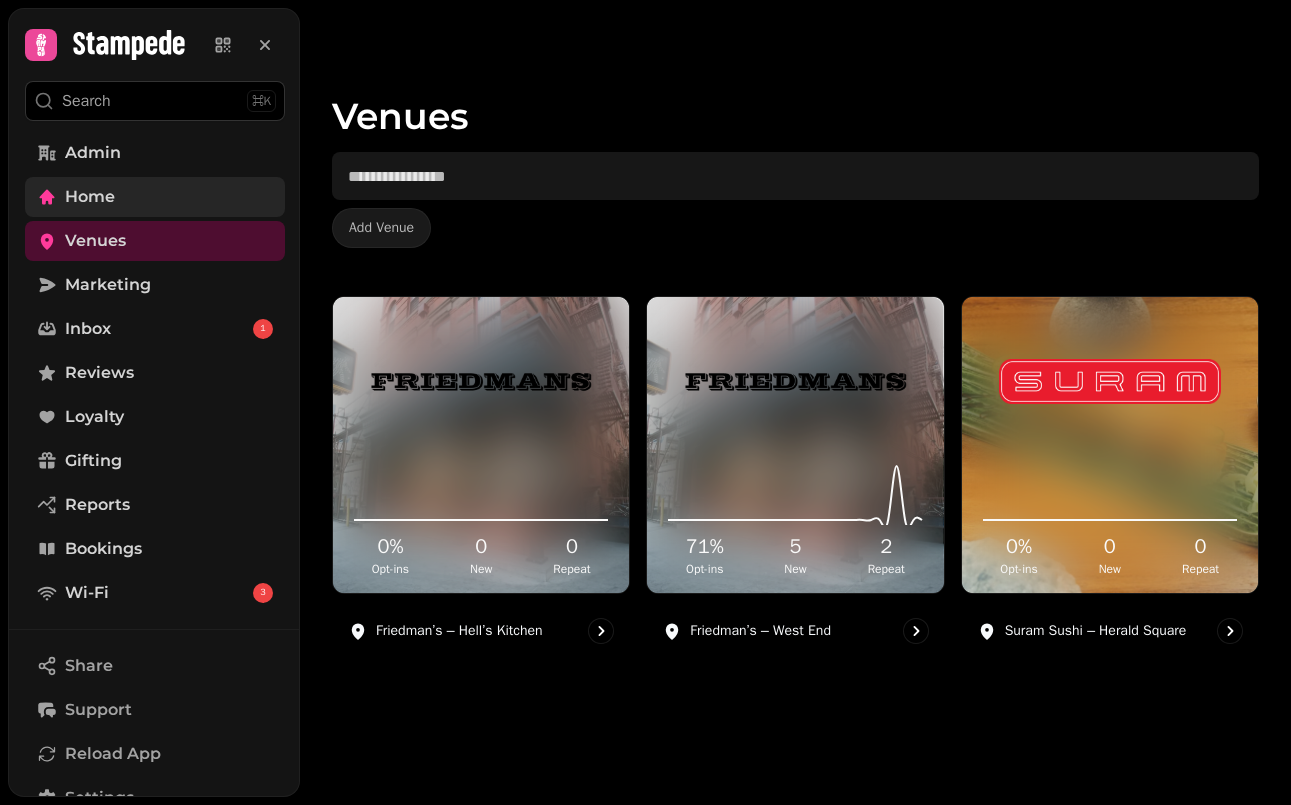 click on "Home" at bounding box center [155, 197] 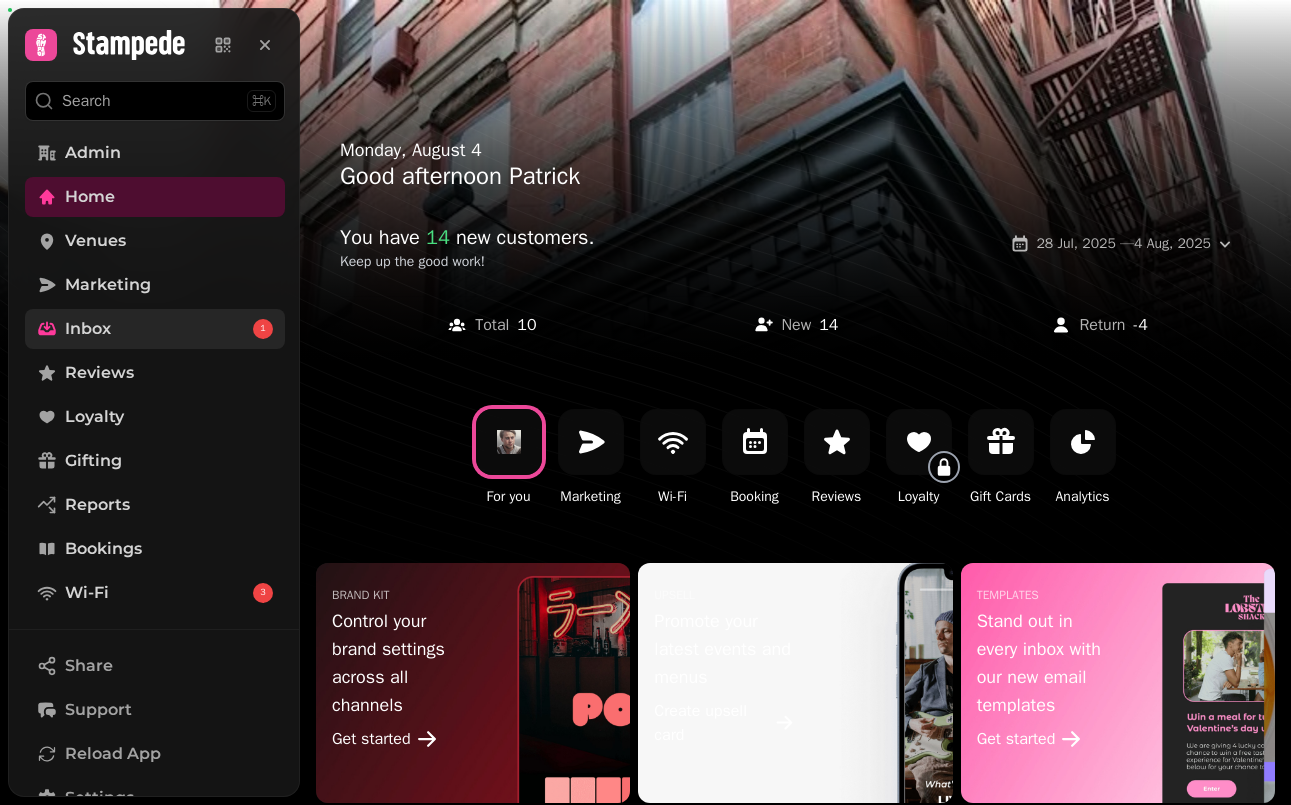 click on "Inbox 1" at bounding box center (155, 329) 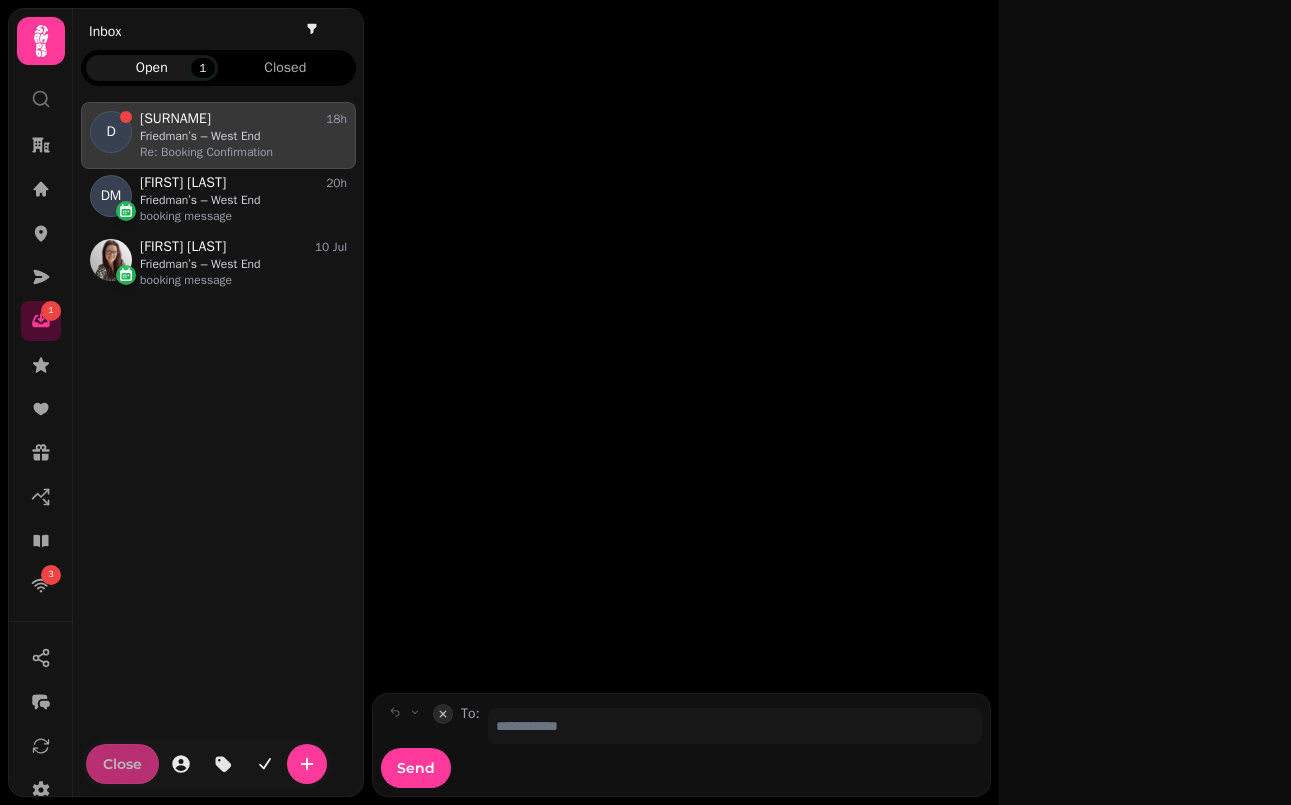 scroll, scrollTop: 1, scrollLeft: 1, axis: both 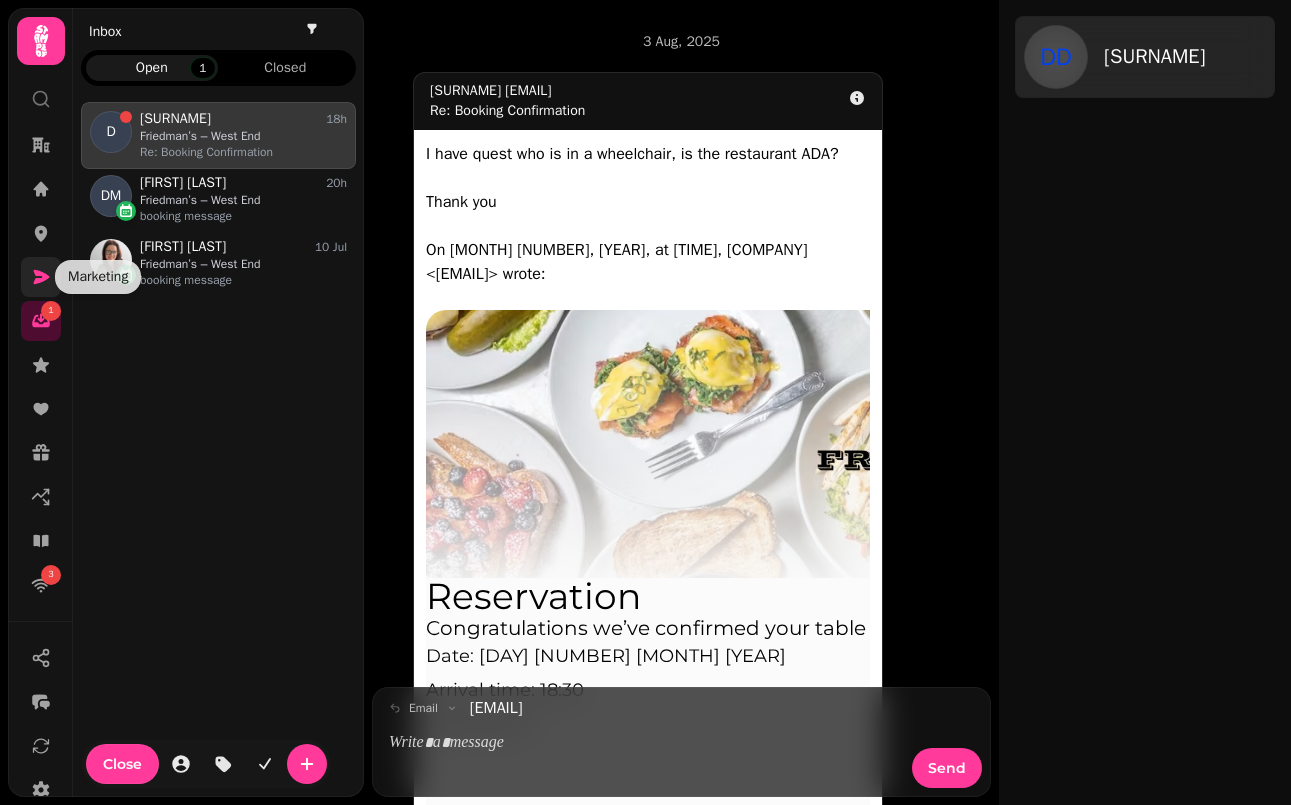 click 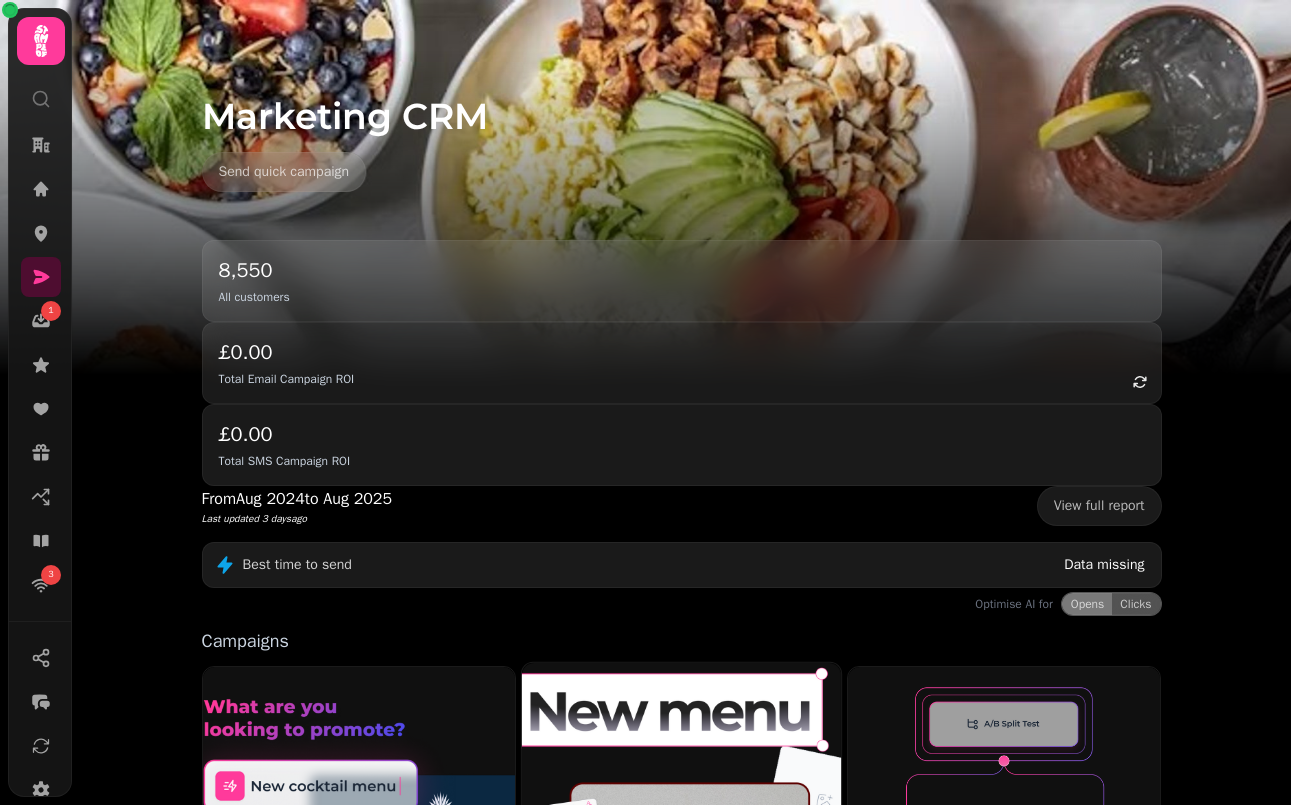 click at bounding box center (681, 849) 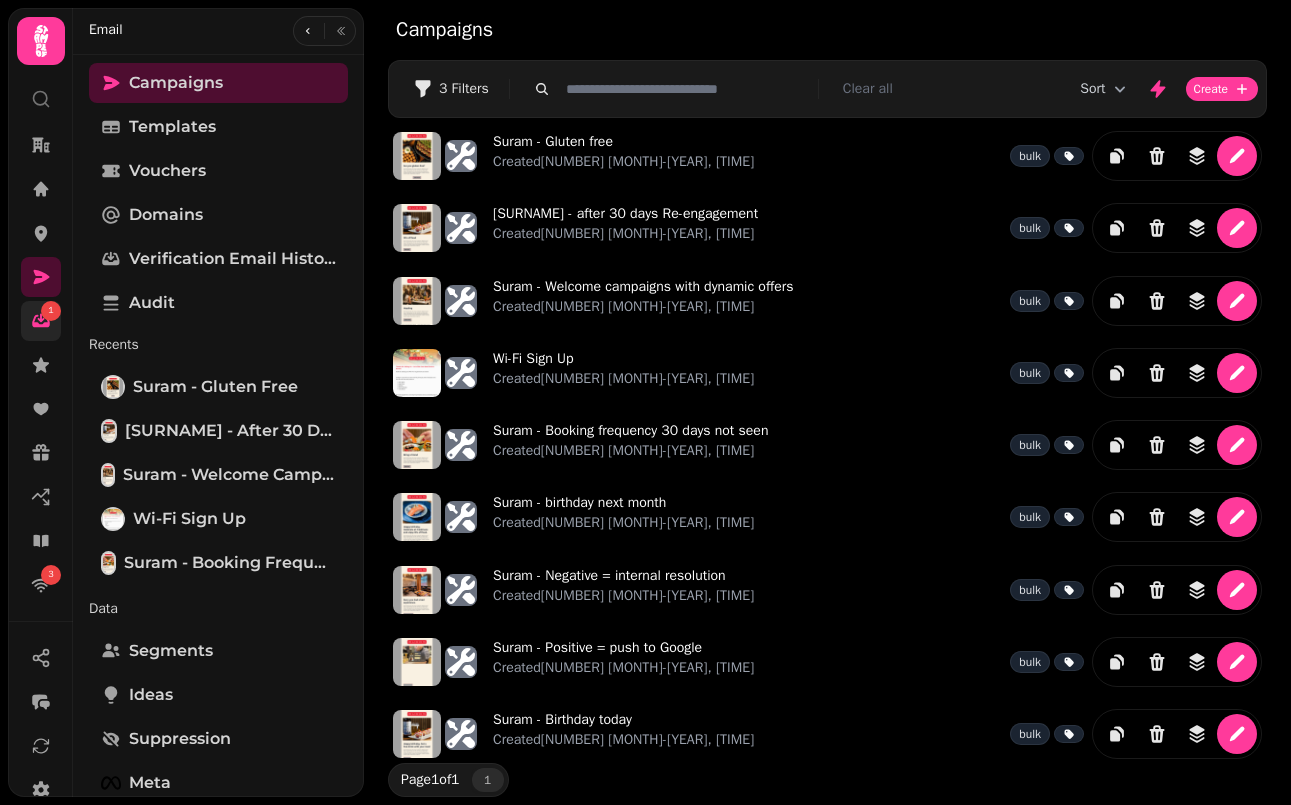 click 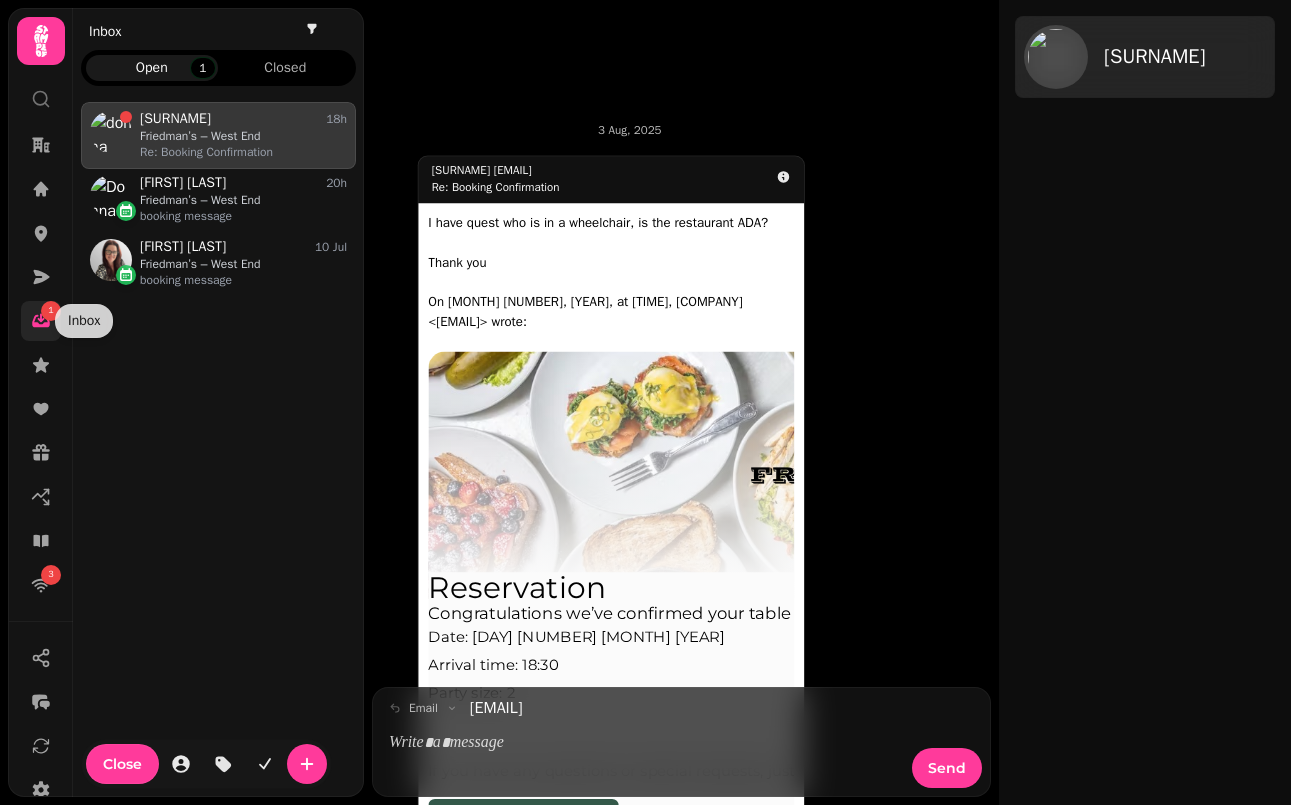 scroll, scrollTop: 1, scrollLeft: 1, axis: both 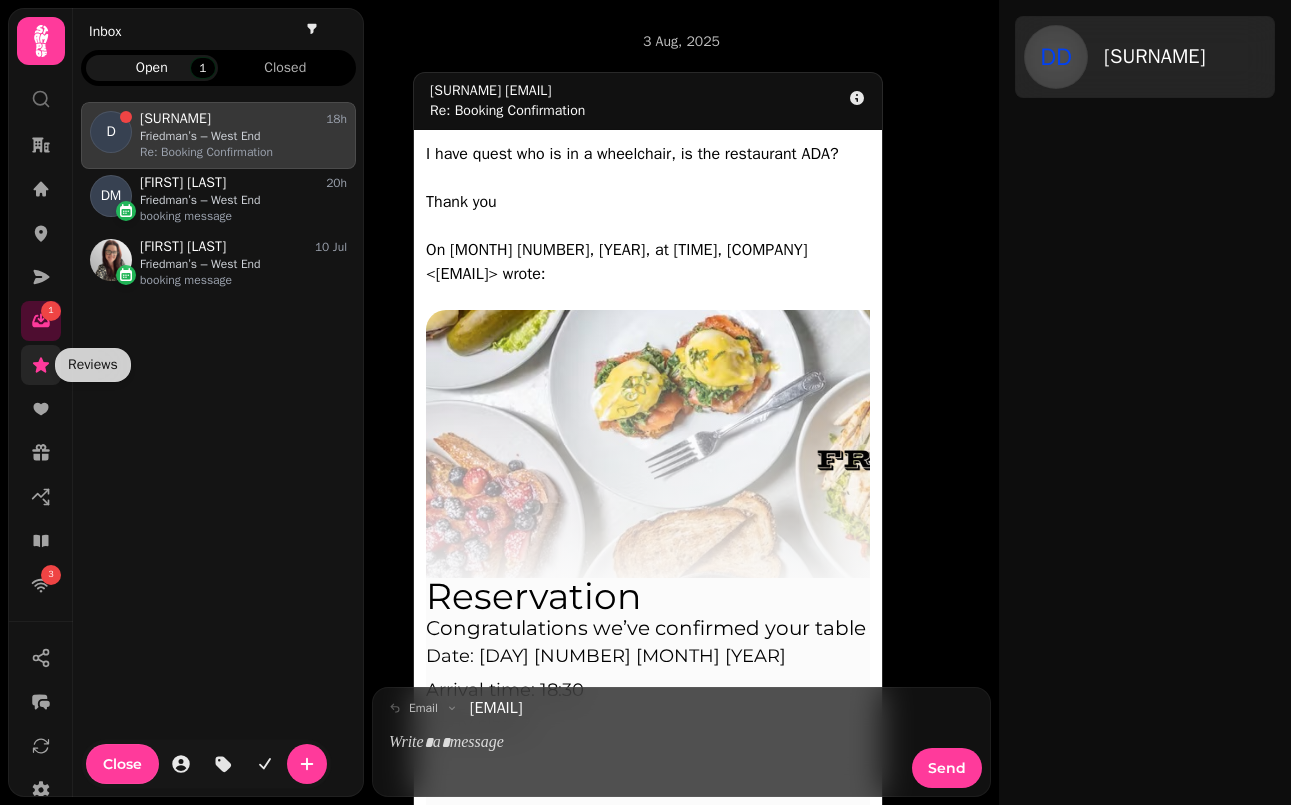 click 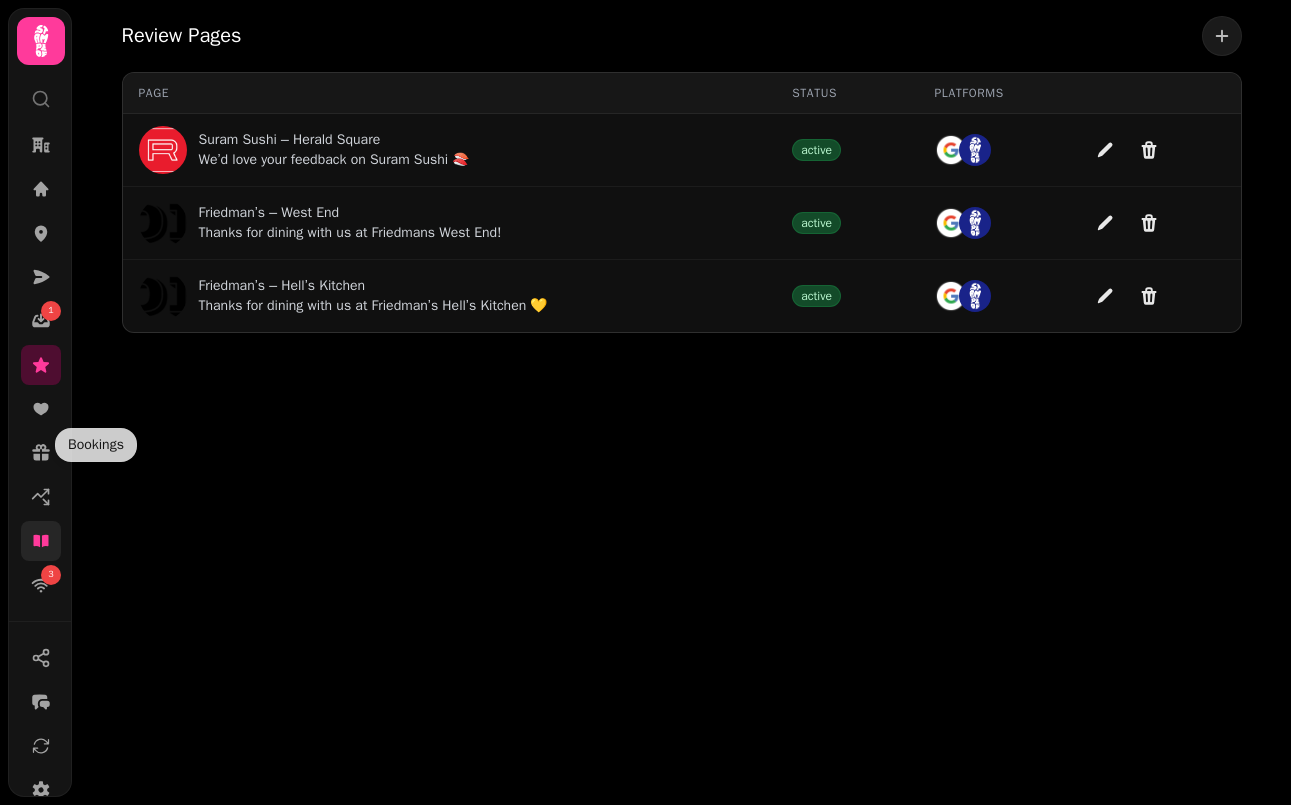 scroll, scrollTop: 210, scrollLeft: 0, axis: vertical 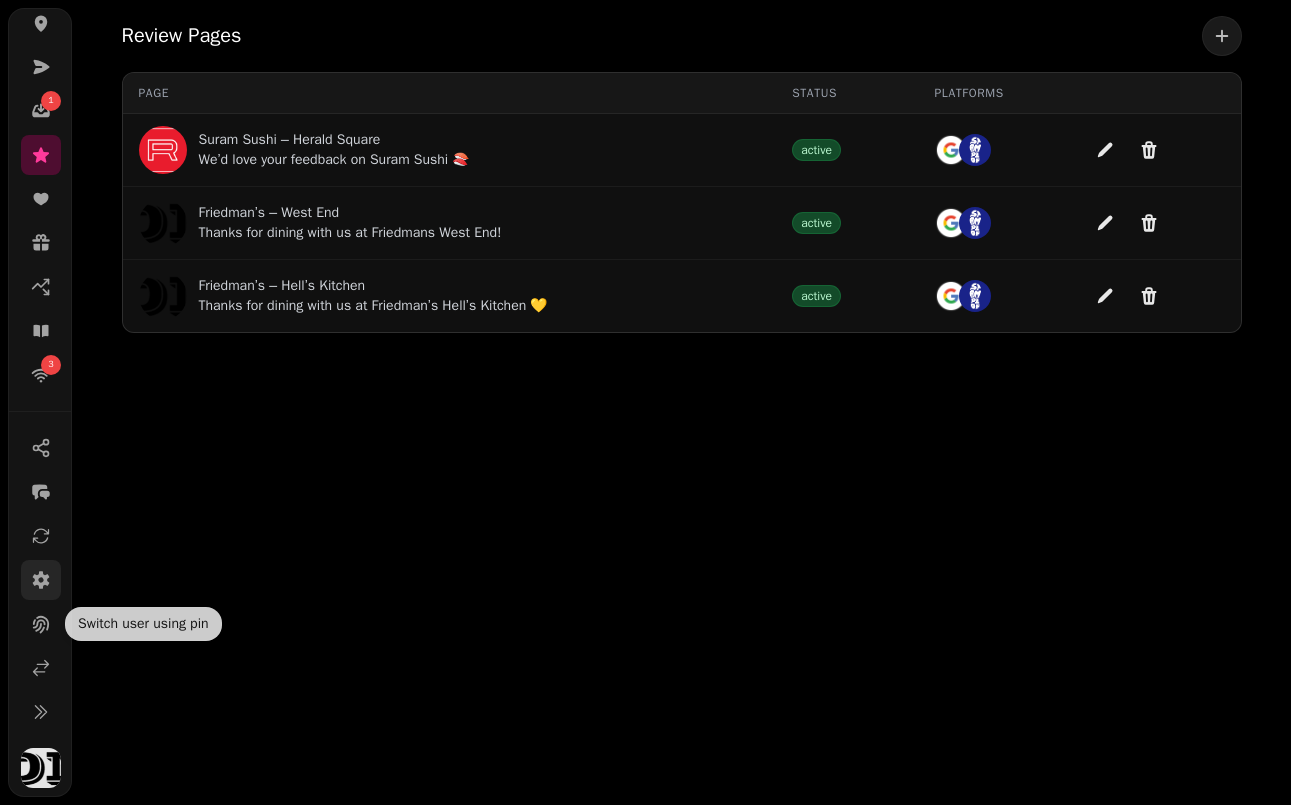 click 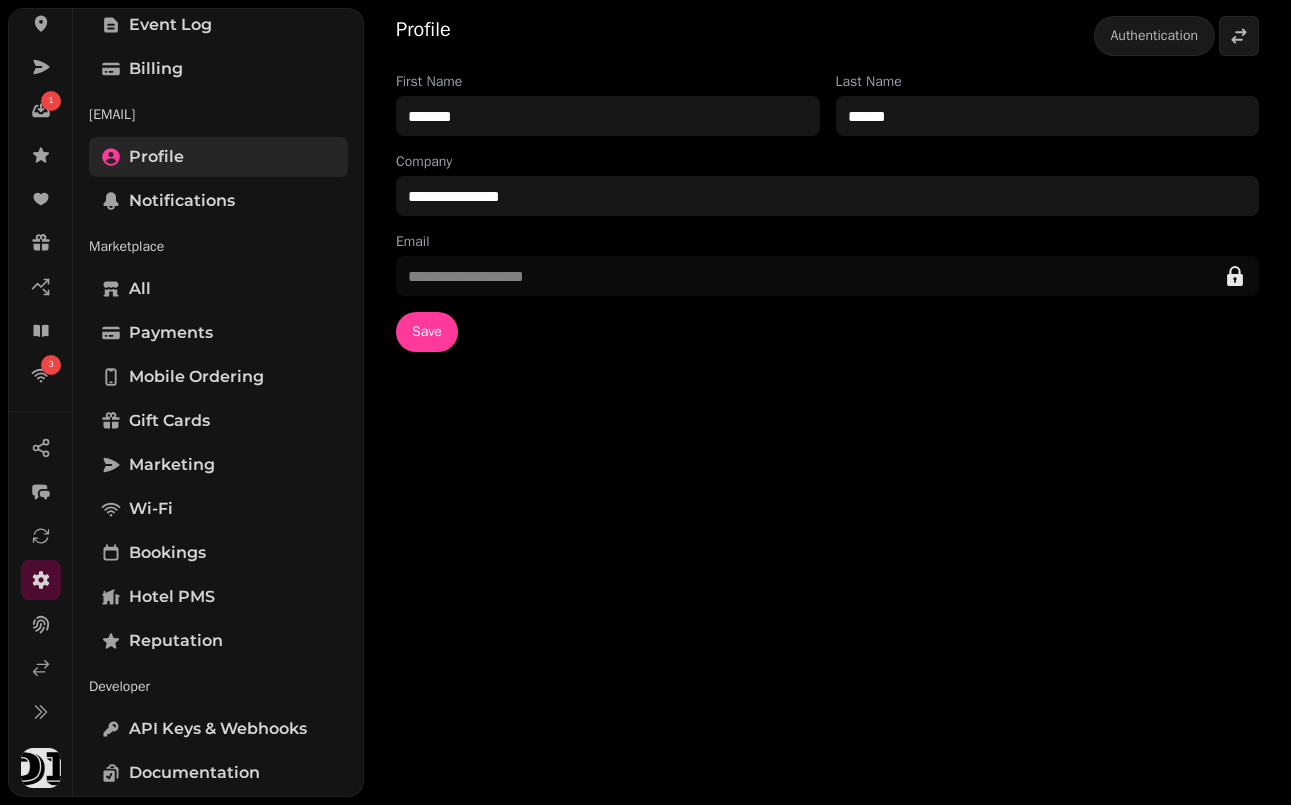 scroll, scrollTop: 371, scrollLeft: 0, axis: vertical 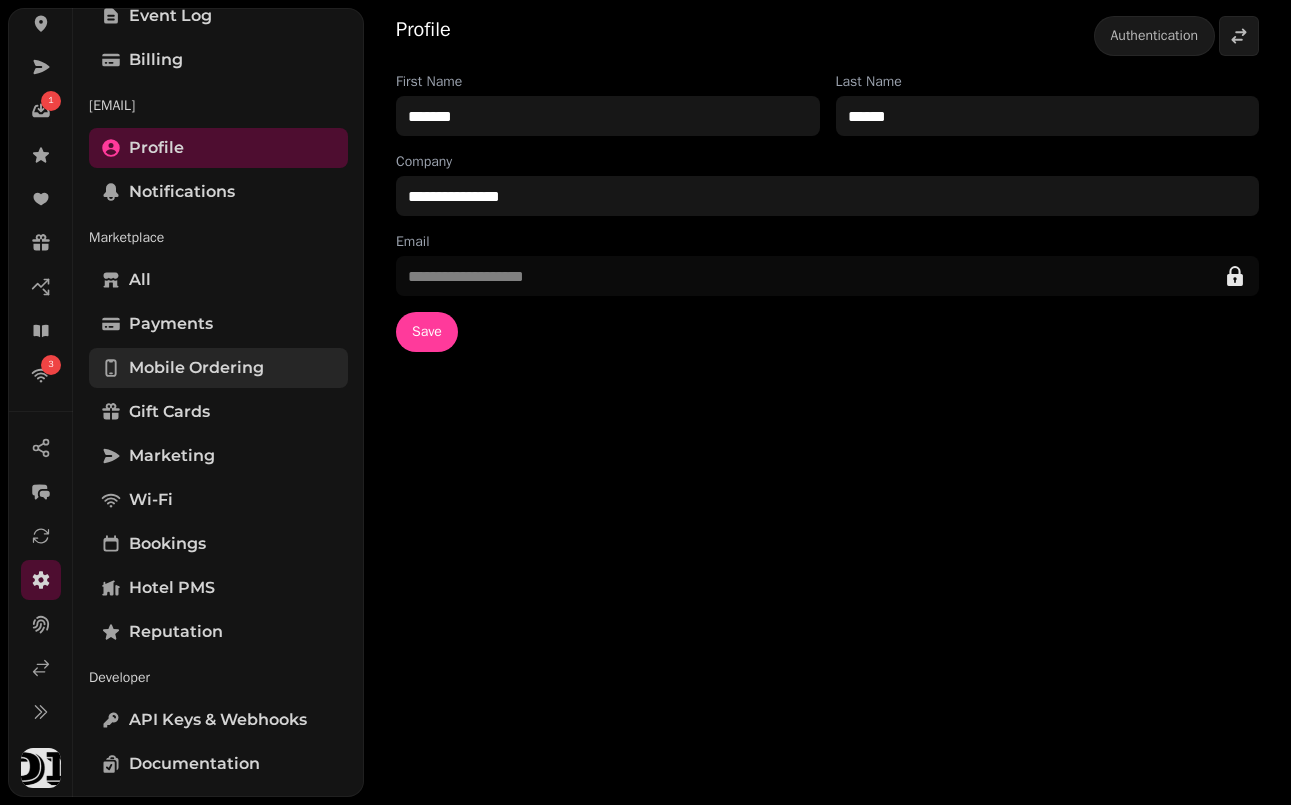 click on "Mobile ordering" at bounding box center (196, 368) 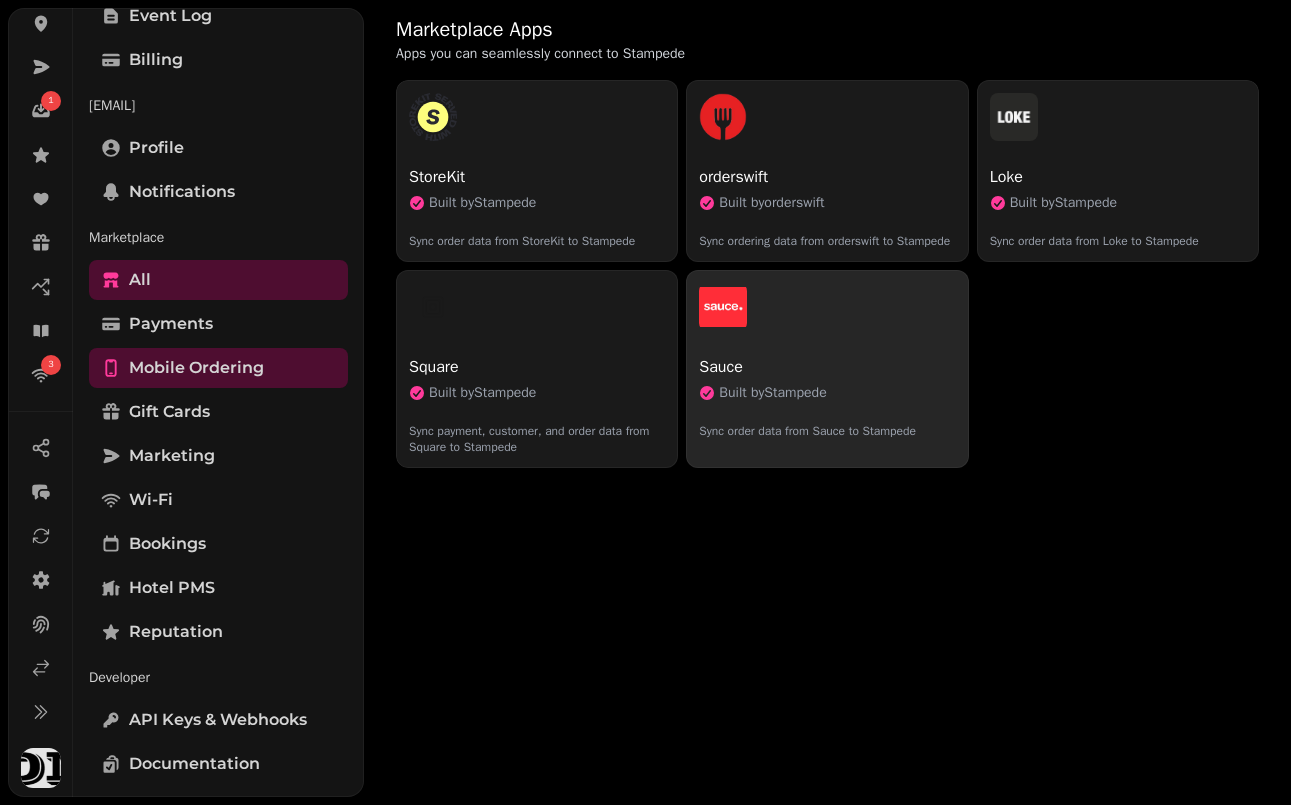 click on "Sauce Built by  Stampede Sync order data from Sauce to Stampede" at bounding box center (827, 369) 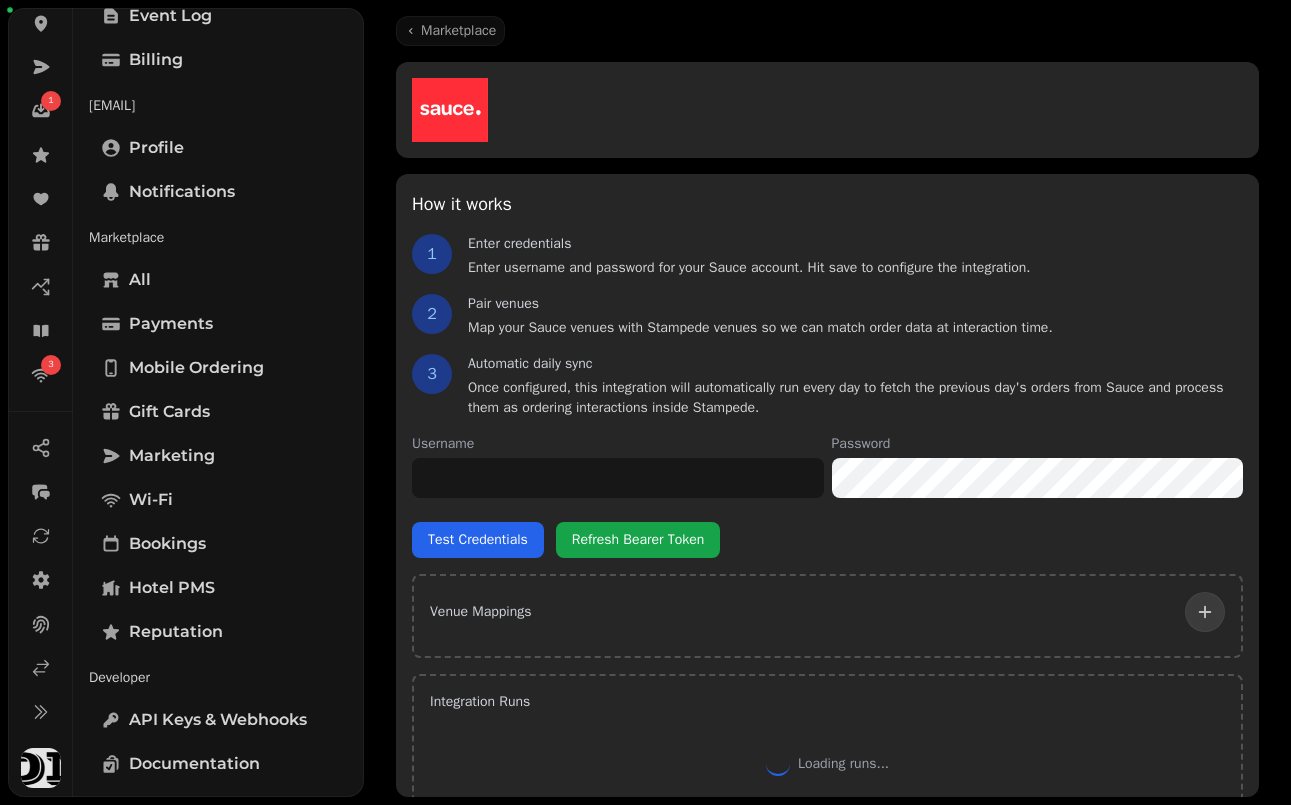 type on "**********" 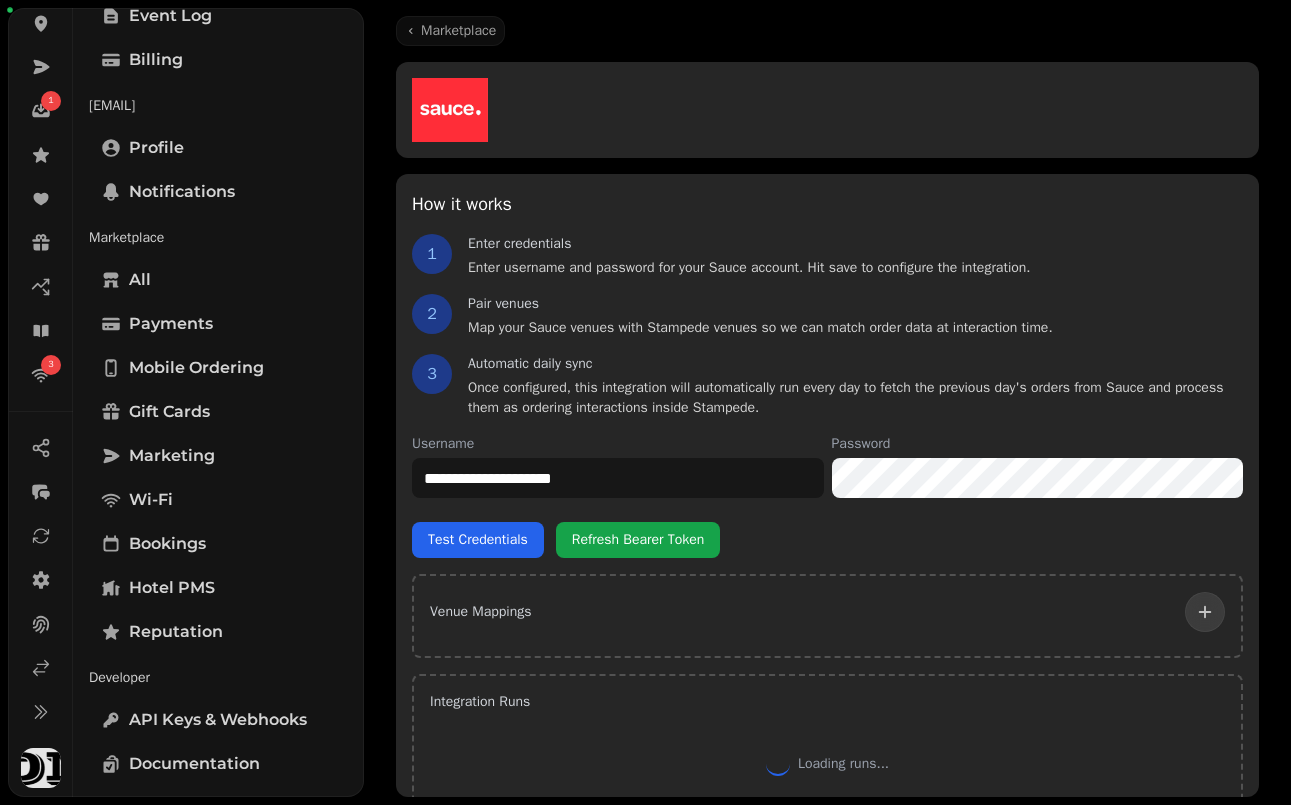 select on "**********" 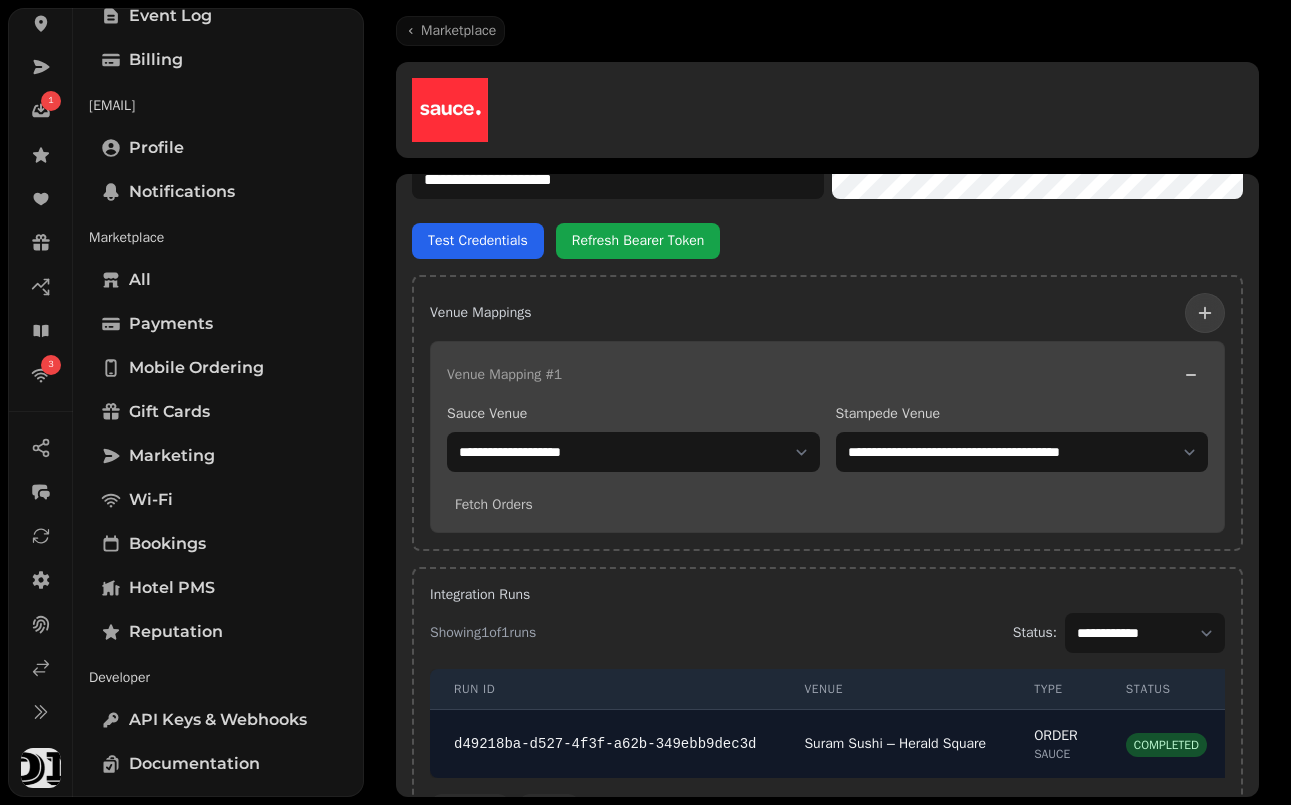 scroll, scrollTop: 434, scrollLeft: 0, axis: vertical 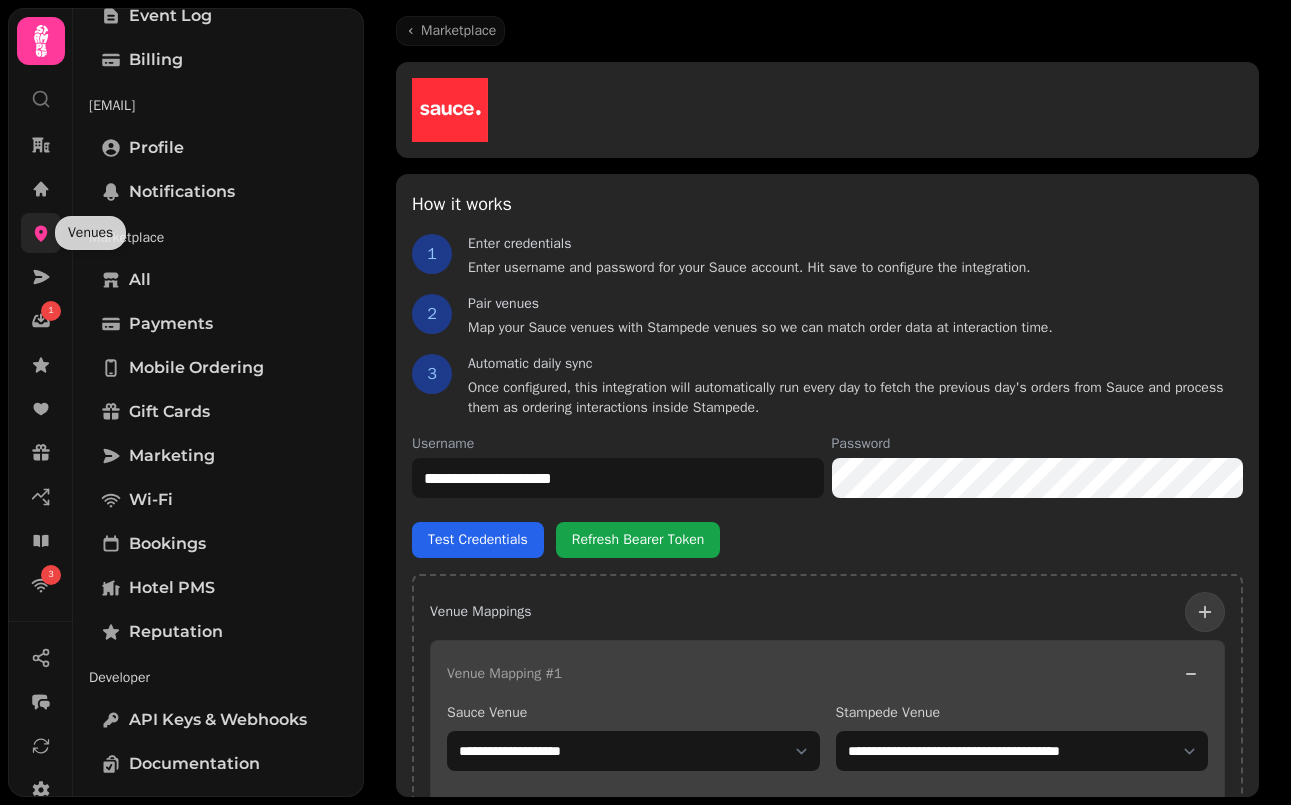 click 